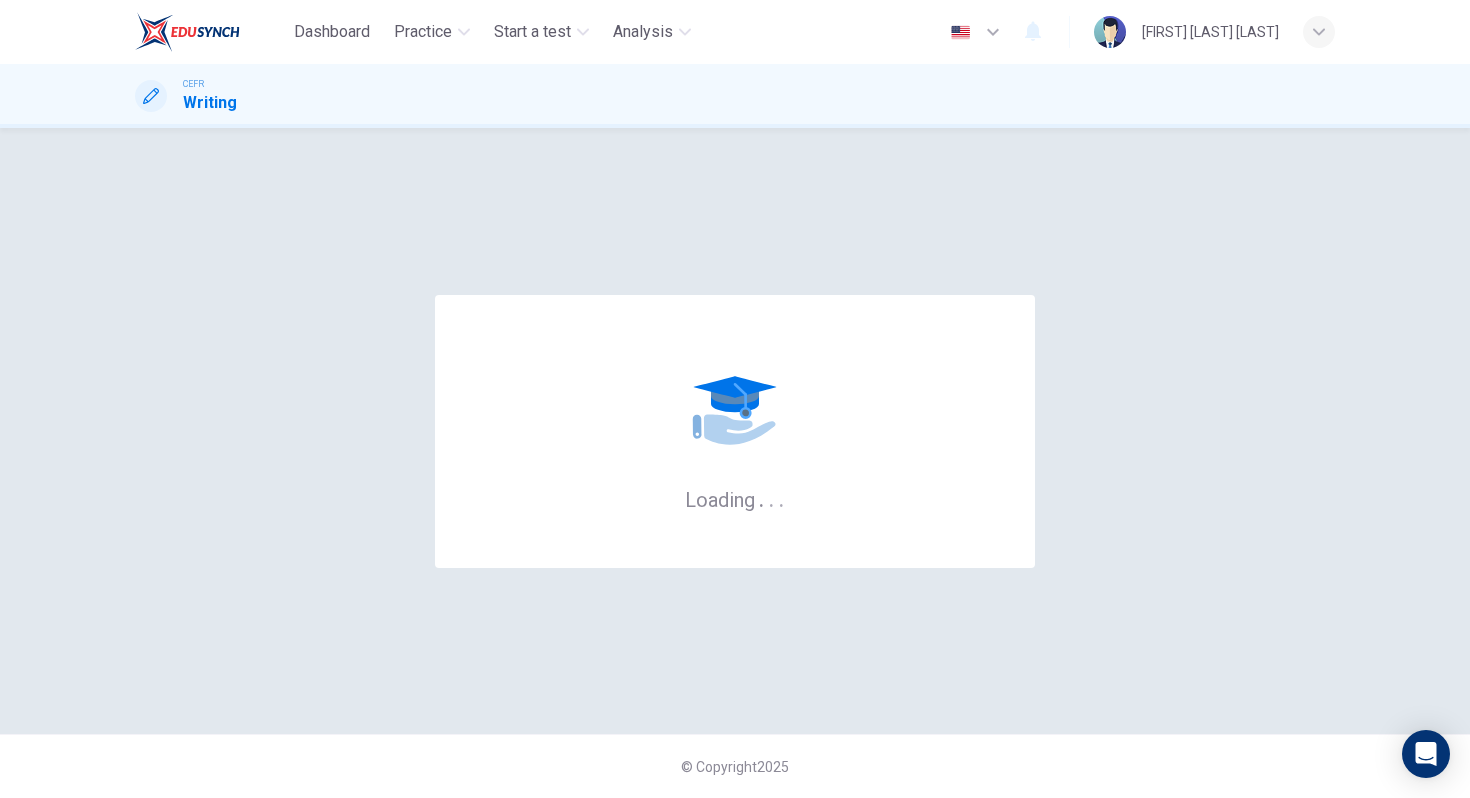 scroll, scrollTop: 0, scrollLeft: 0, axis: both 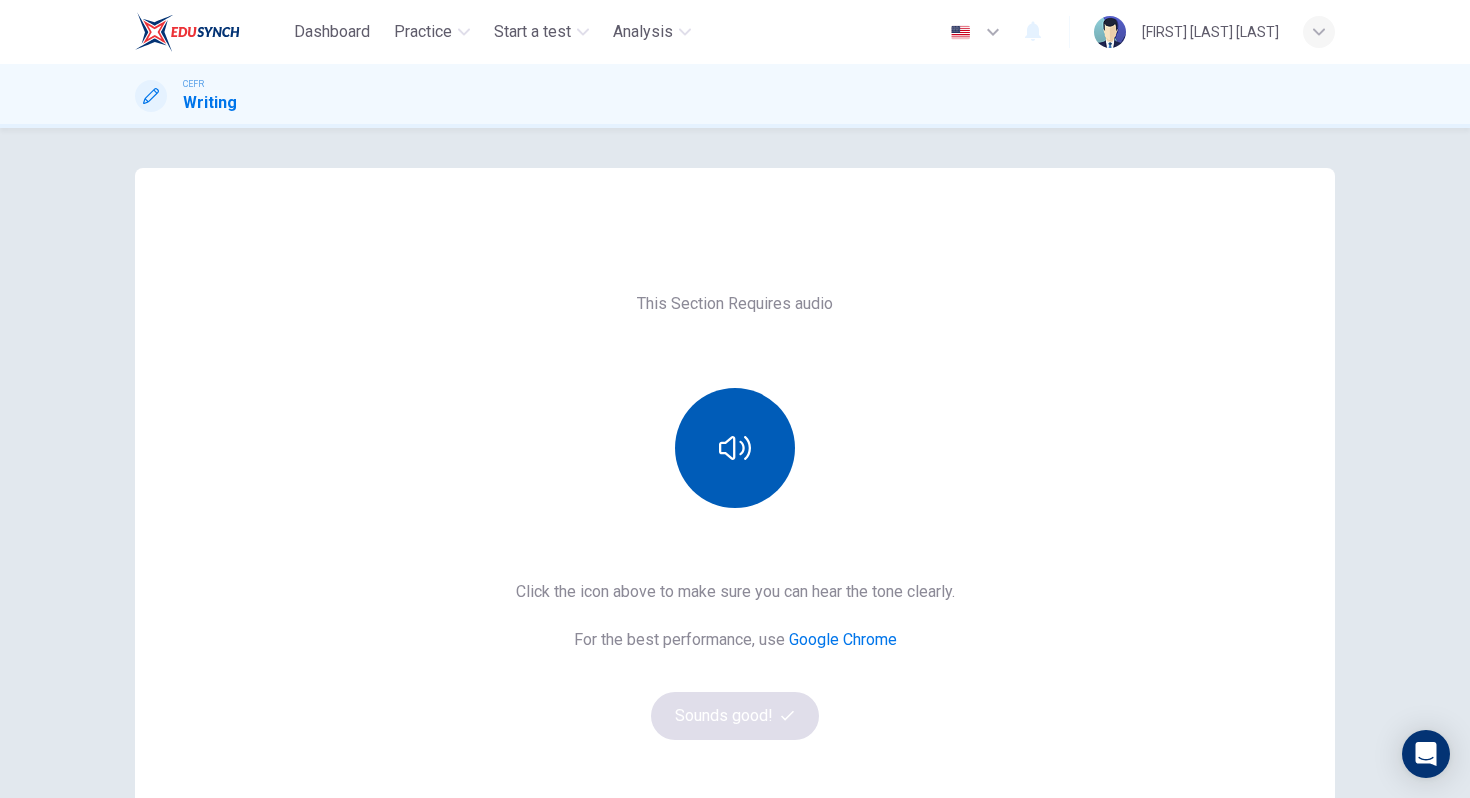 click at bounding box center [735, 448] 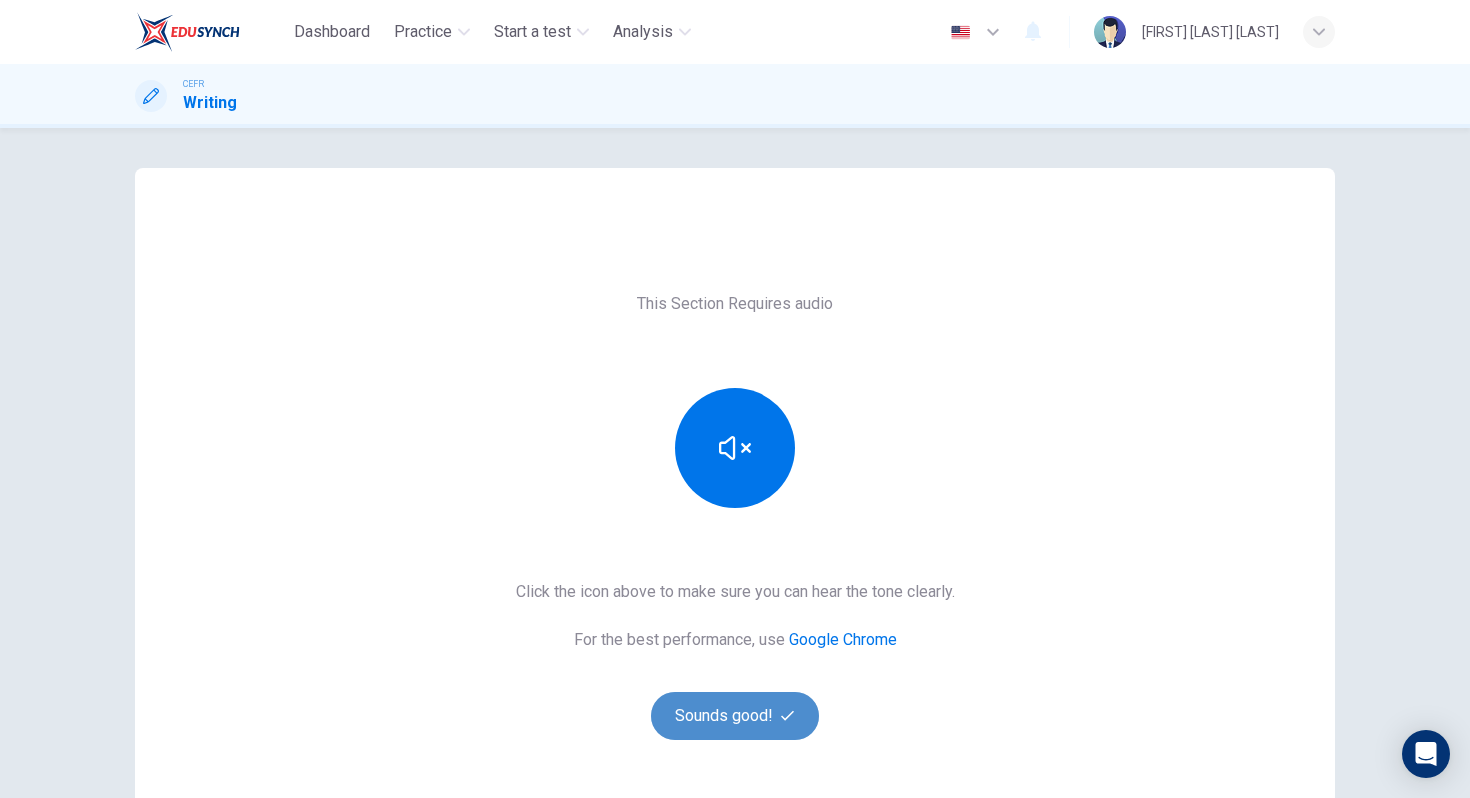 click on "Sounds good!" at bounding box center [735, 716] 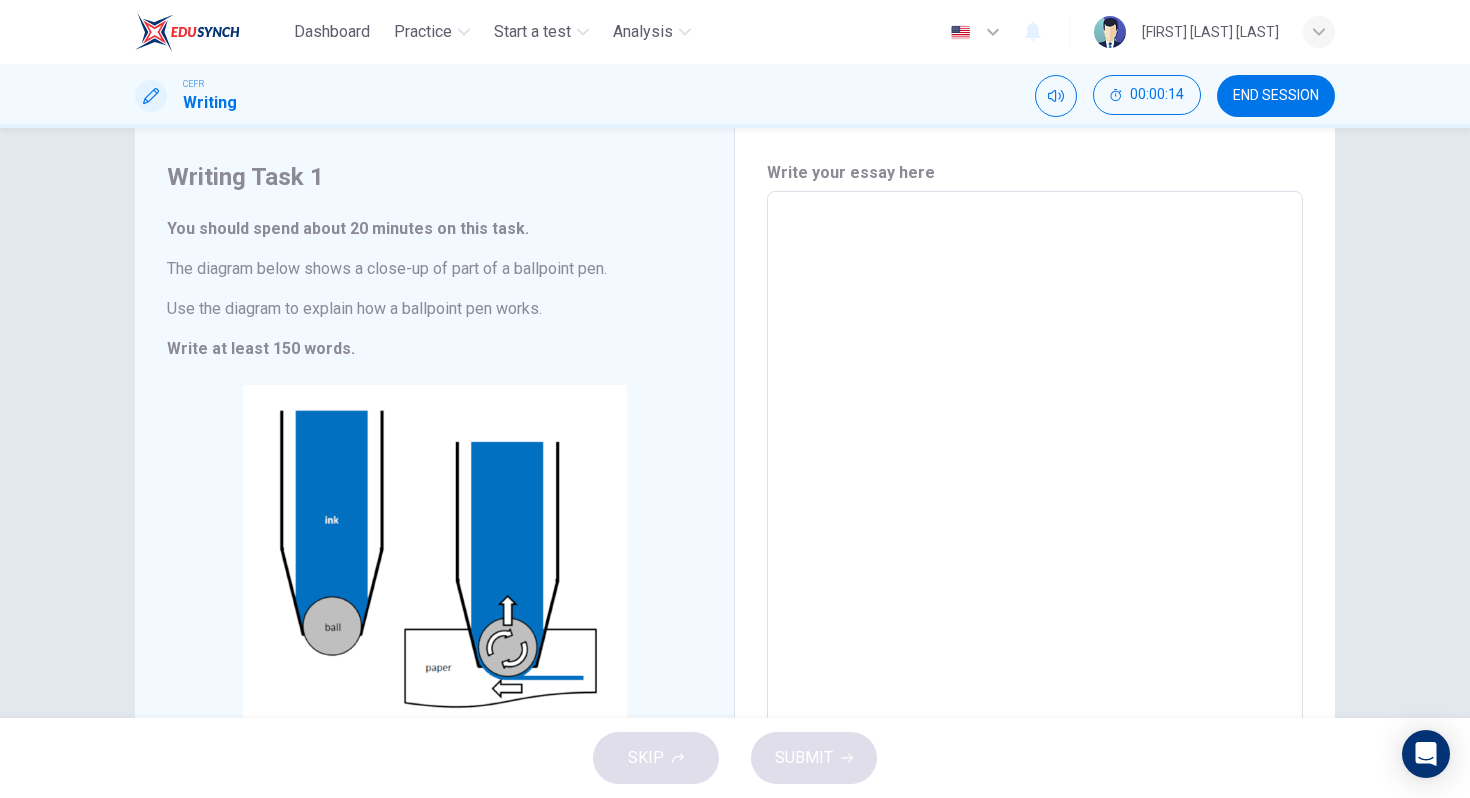 scroll, scrollTop: 48, scrollLeft: 0, axis: vertical 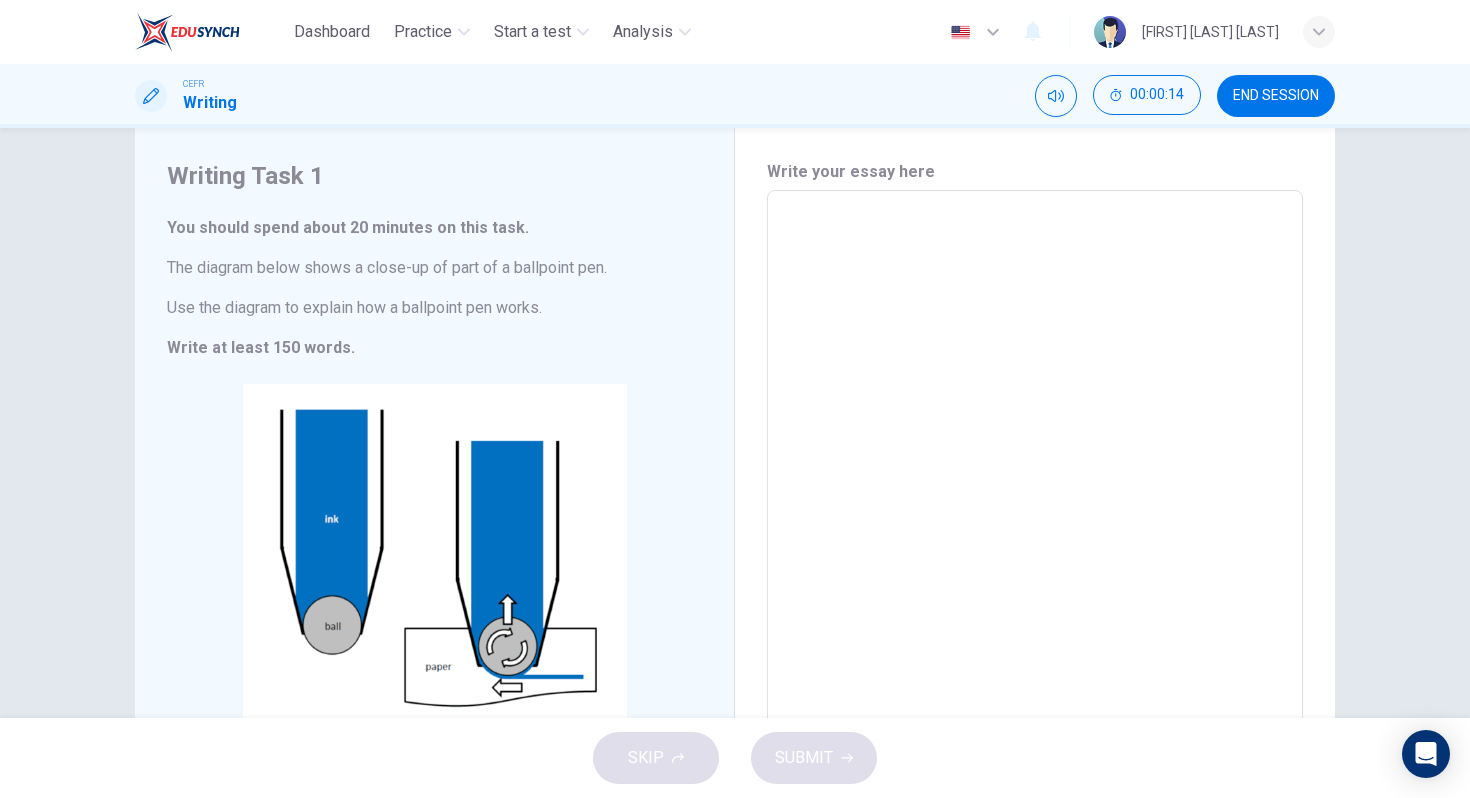 click at bounding box center [1035, 467] 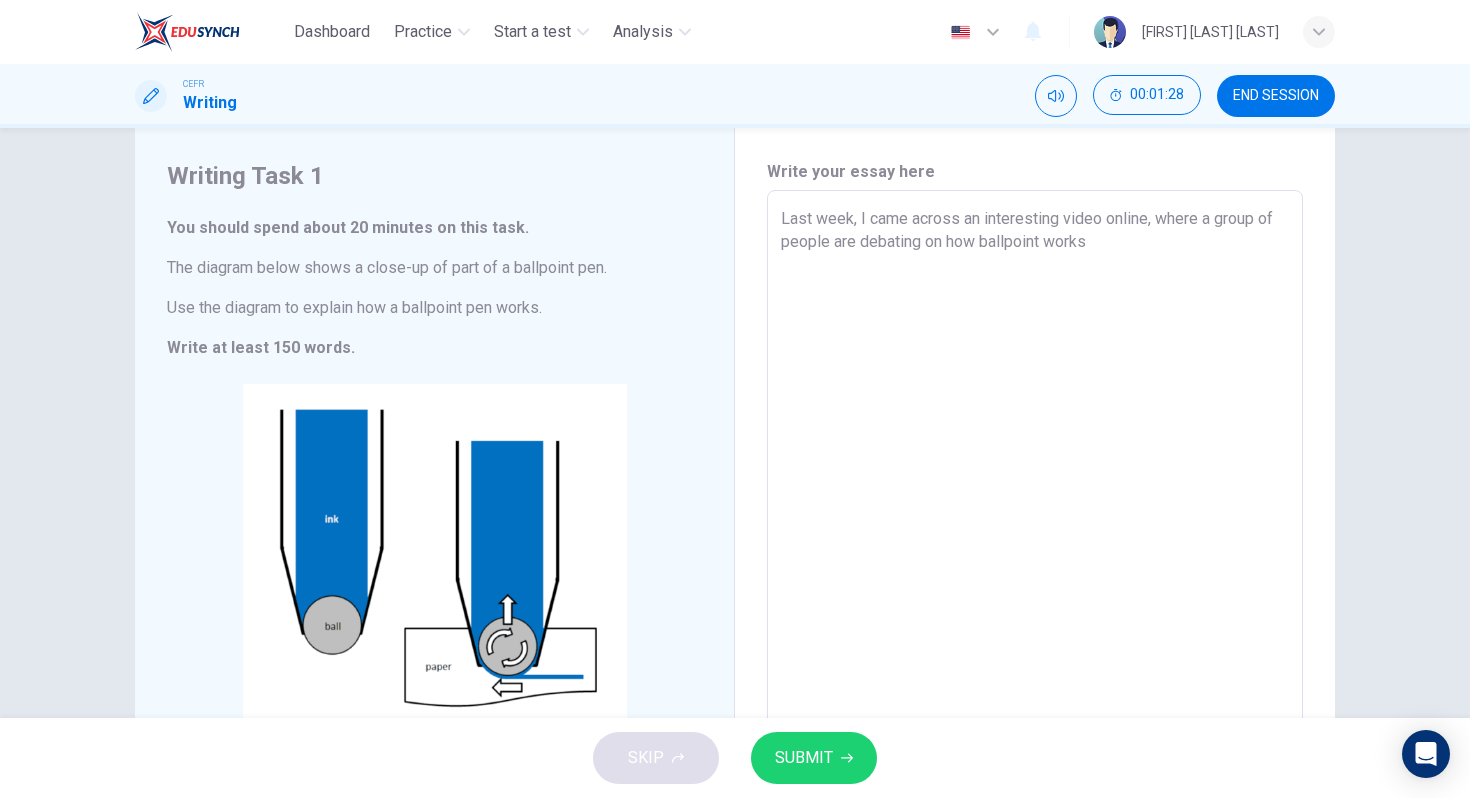 click on "Last week, I came across an interesting video online, where a group of people are debating on how ballpoint works" at bounding box center [1035, 467] 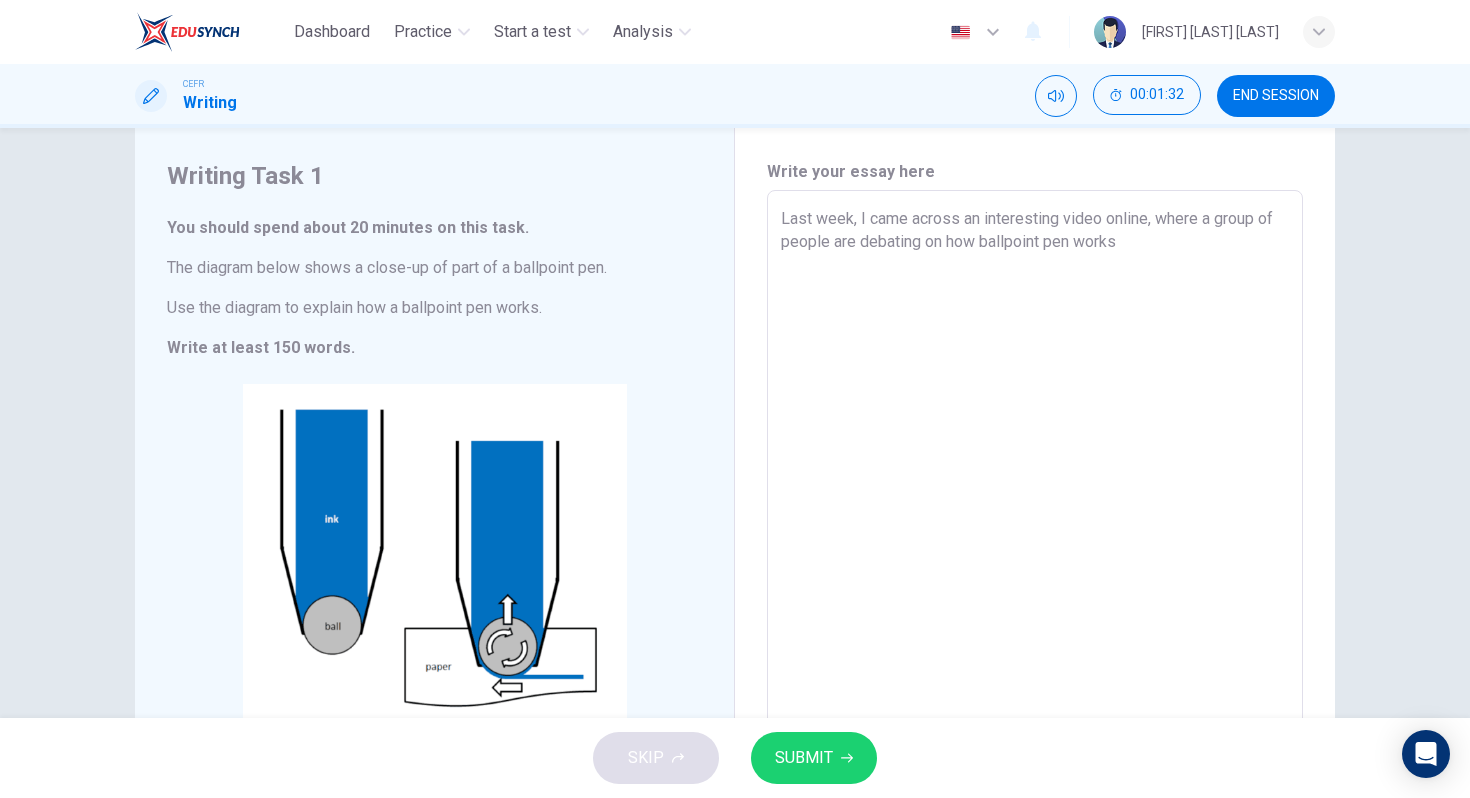 click on "Last week, I came across an interesting video online, where a group of people are debating on how ballpoint pen works" at bounding box center [1035, 467] 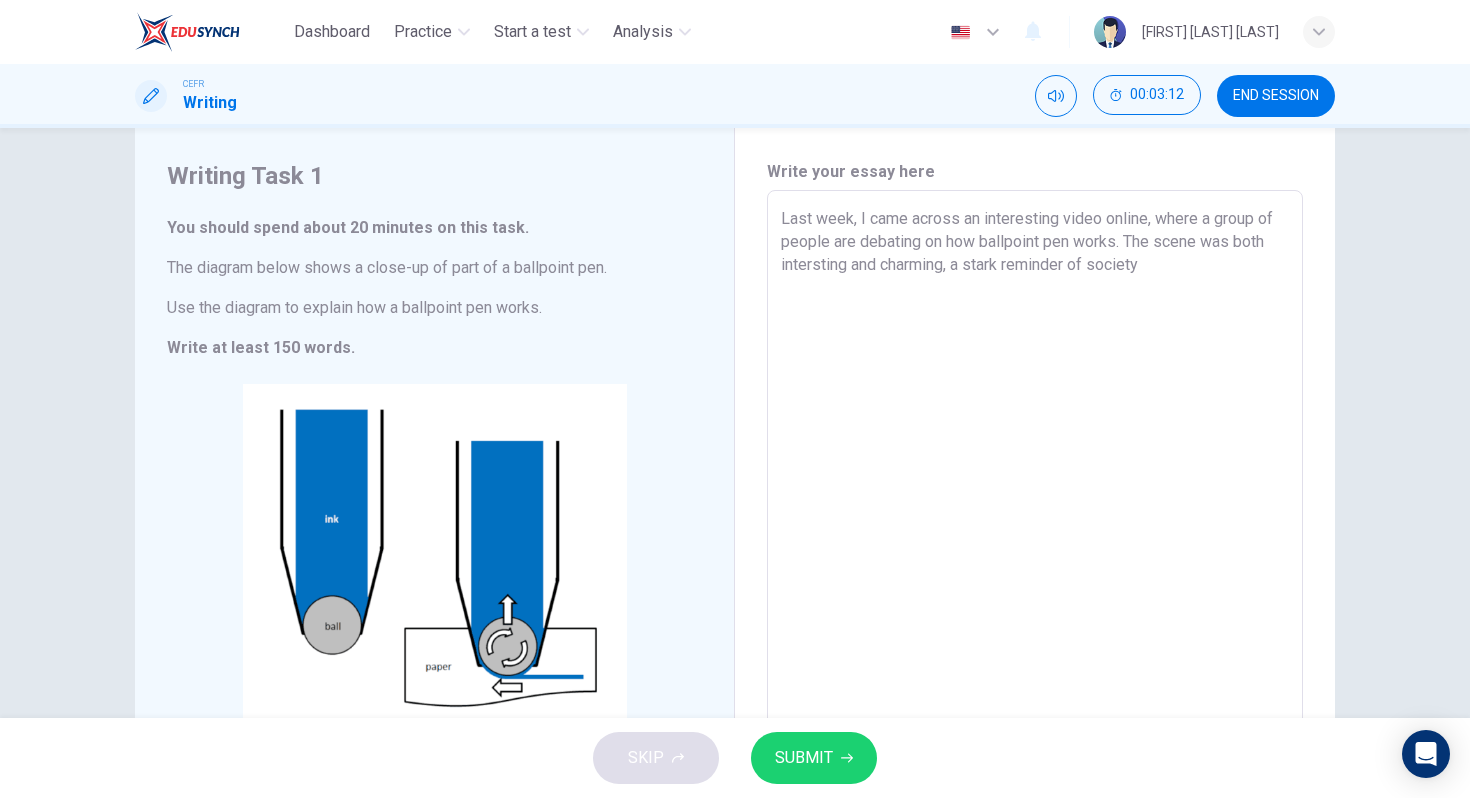 click on "Last week, I came across an interesting video online, where a group of people are debating on how ballpoint pen works. The scene was both intersting and charming, a stark reminder of society" at bounding box center [1035, 467] 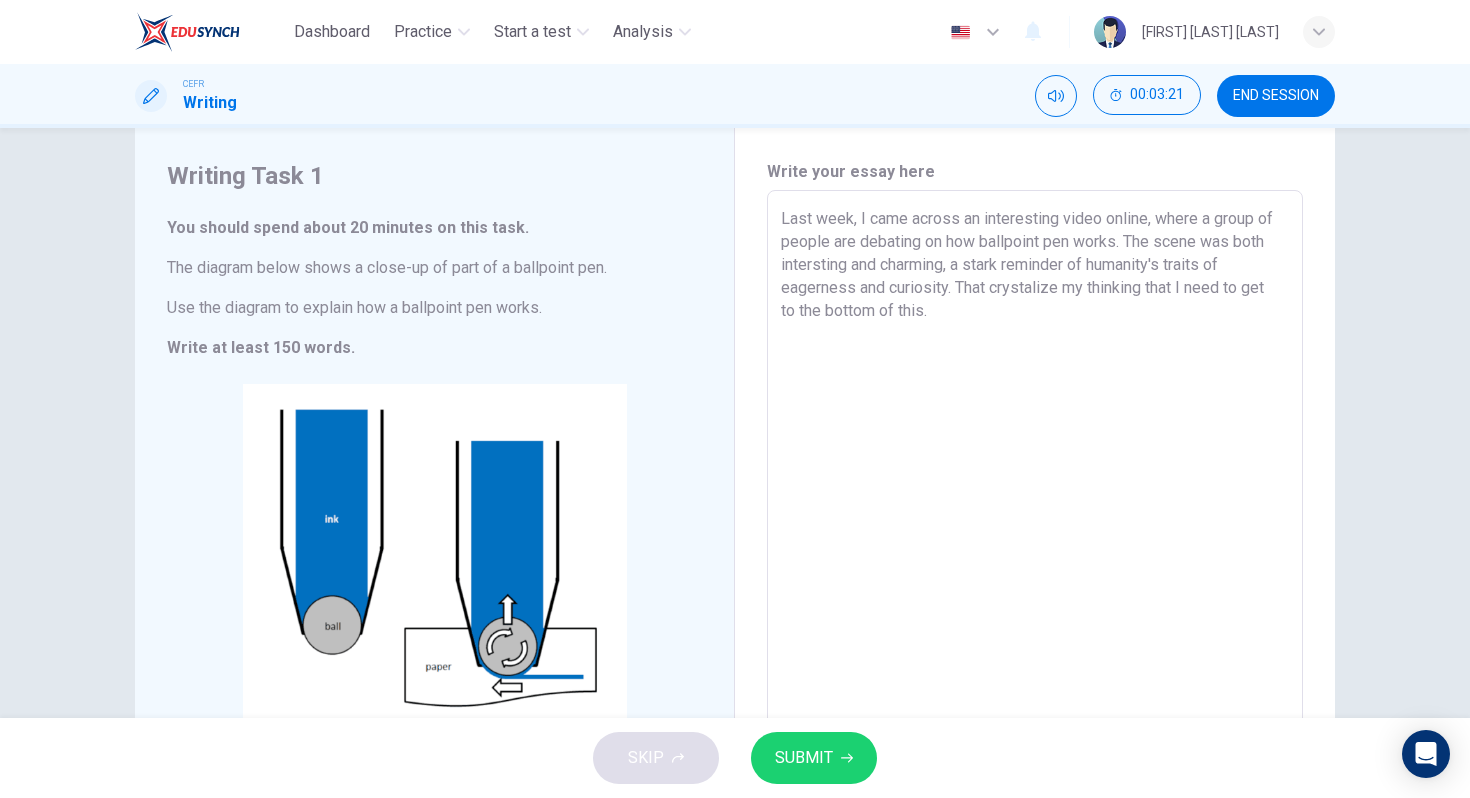 drag, startPoint x: 1216, startPoint y: 263, endPoint x: 1106, endPoint y: 271, distance: 110.29053 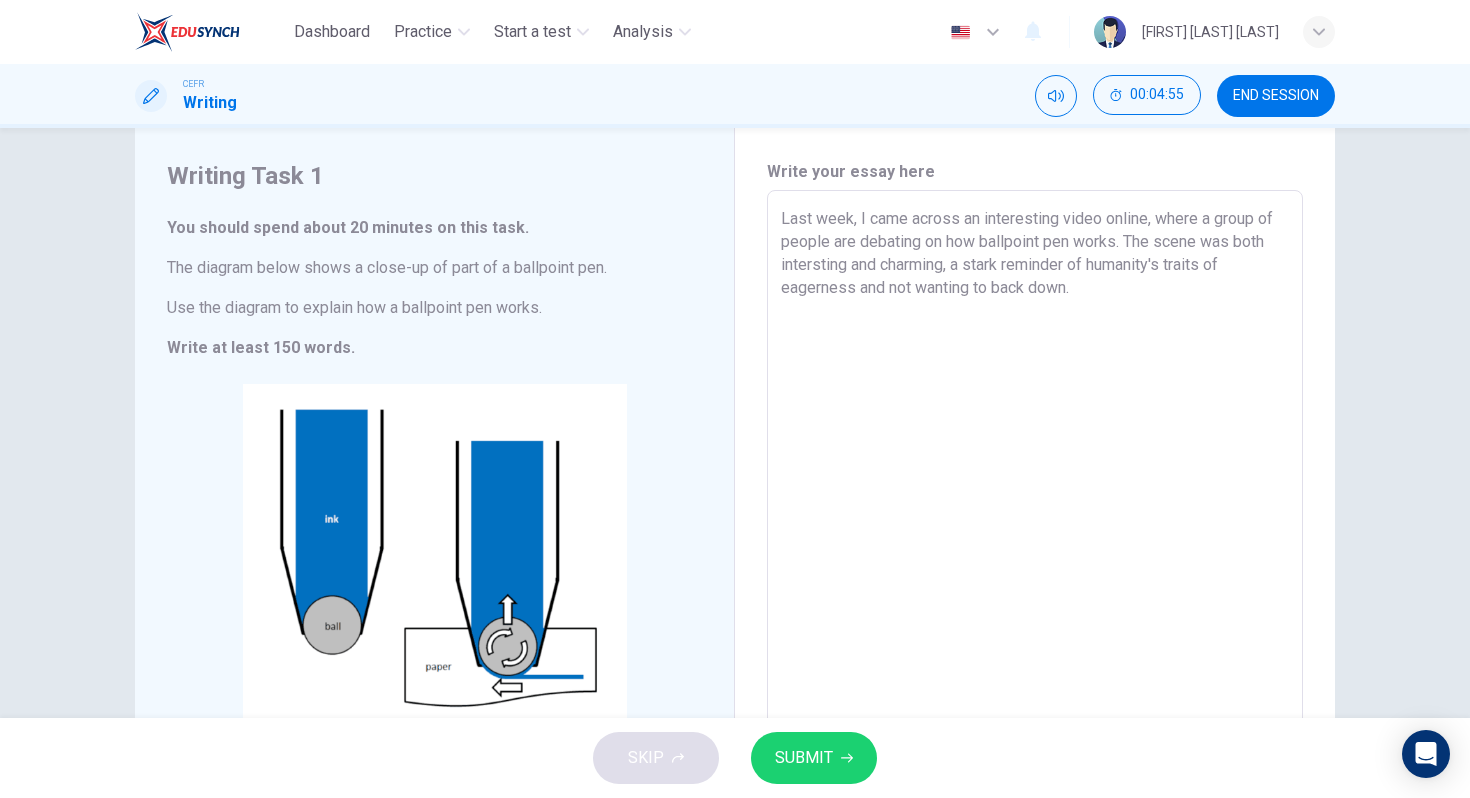 drag, startPoint x: 891, startPoint y: 288, endPoint x: 1068, endPoint y: 296, distance: 177.1807 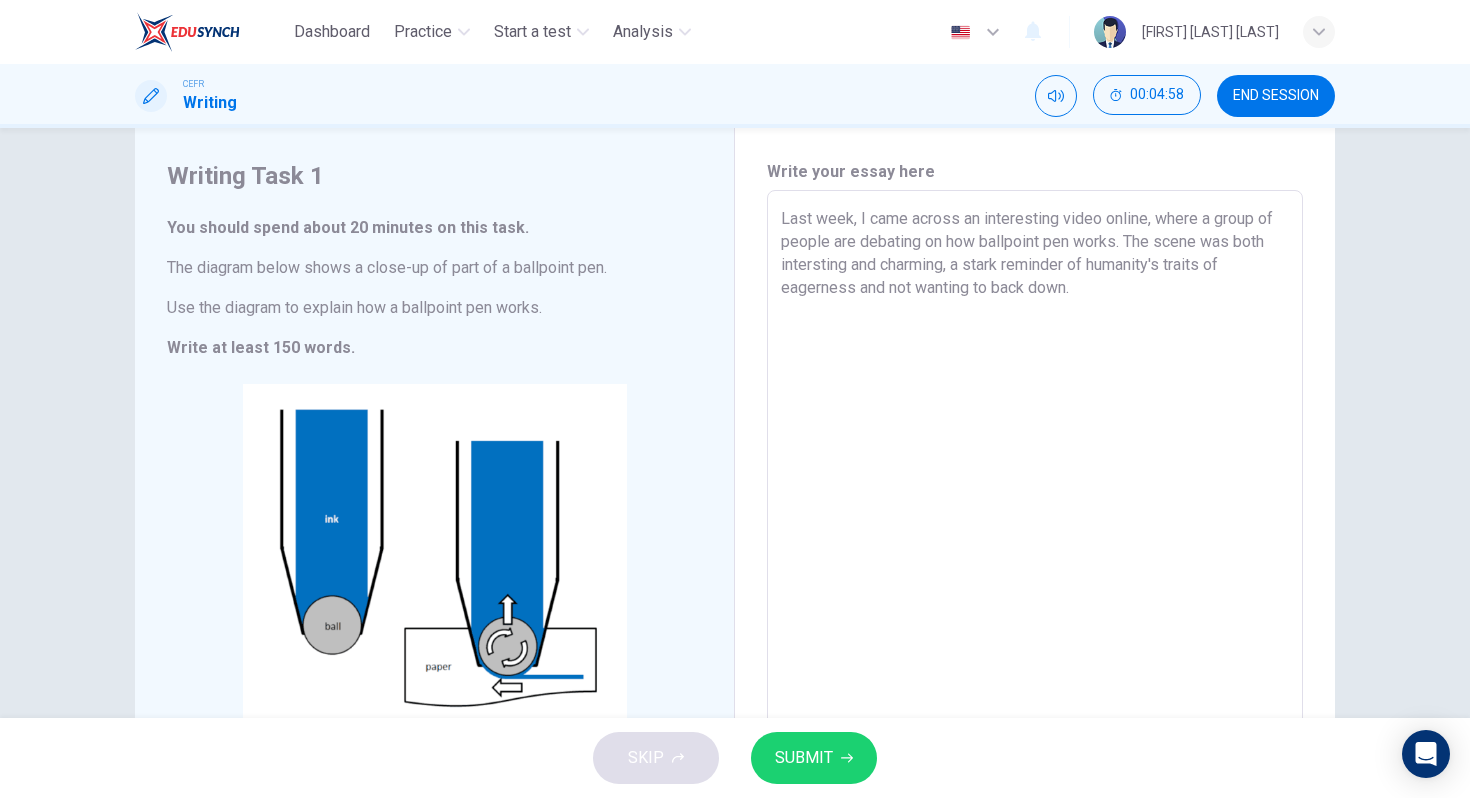click on "Last week, I came across an interesting video online, where a group of people are debating on how ballpoint pen works. The scene was both intersting and charming, a stark reminder of humanity's traits of eagerness and not wanting to back down." at bounding box center (1035, 467) 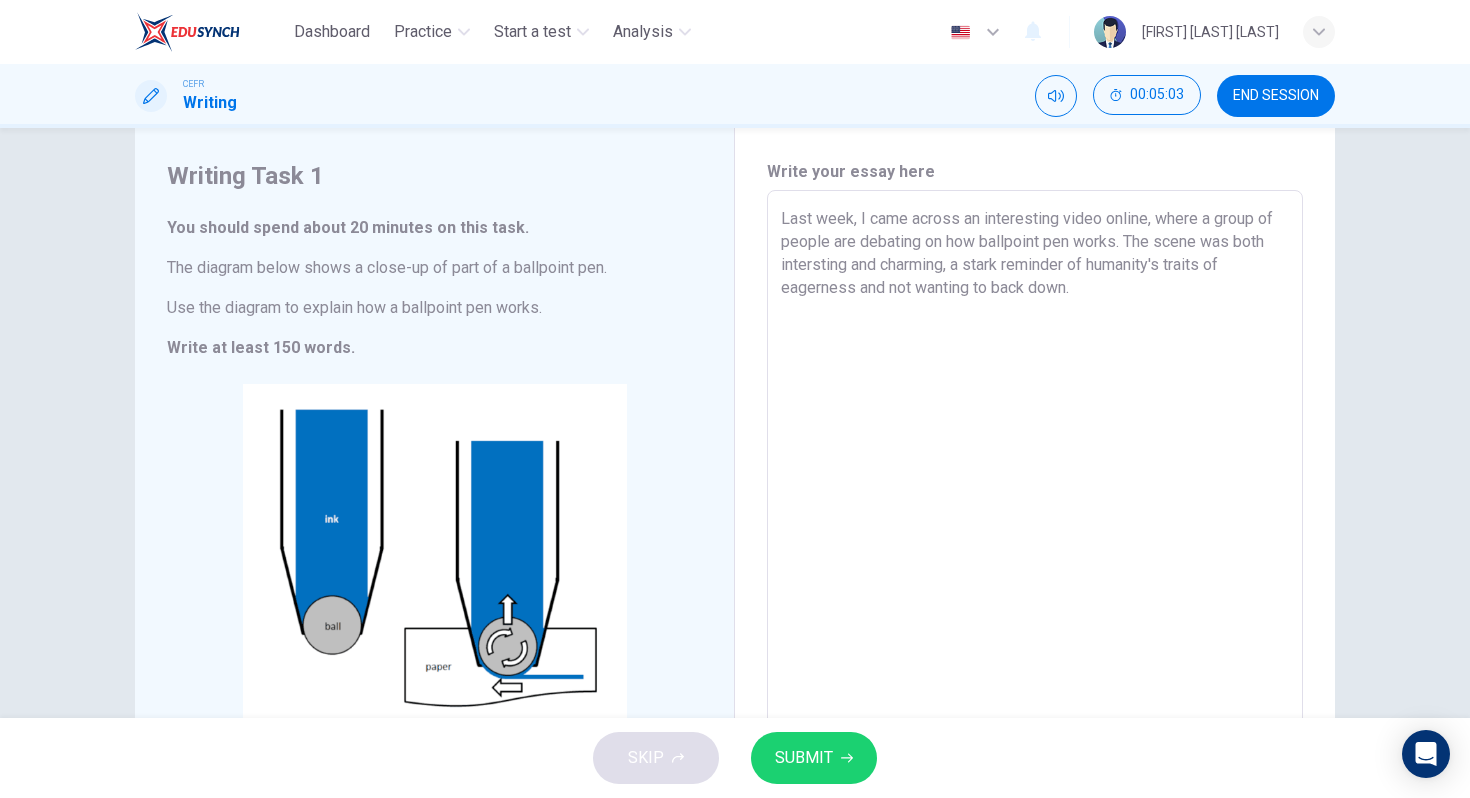 drag, startPoint x: 1142, startPoint y: 294, endPoint x: 888, endPoint y: 290, distance: 254.0315 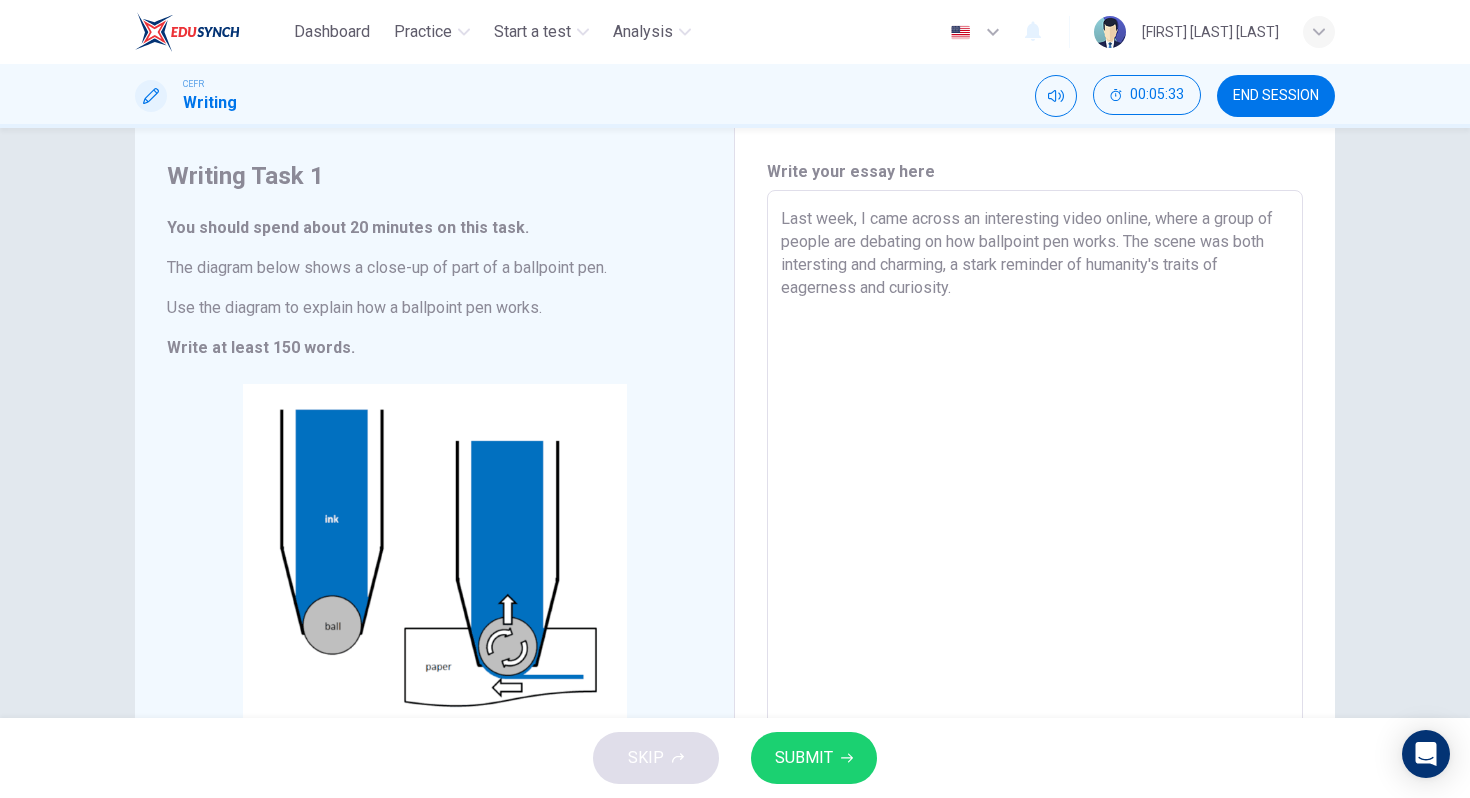 click on "Last week, I came across an interesting video online, where a group of people are debating on how ballpoint pen works. The scene was both intersting and charming, a stark reminder of humanity's traits of eagerness and curiosity." at bounding box center [1035, 467] 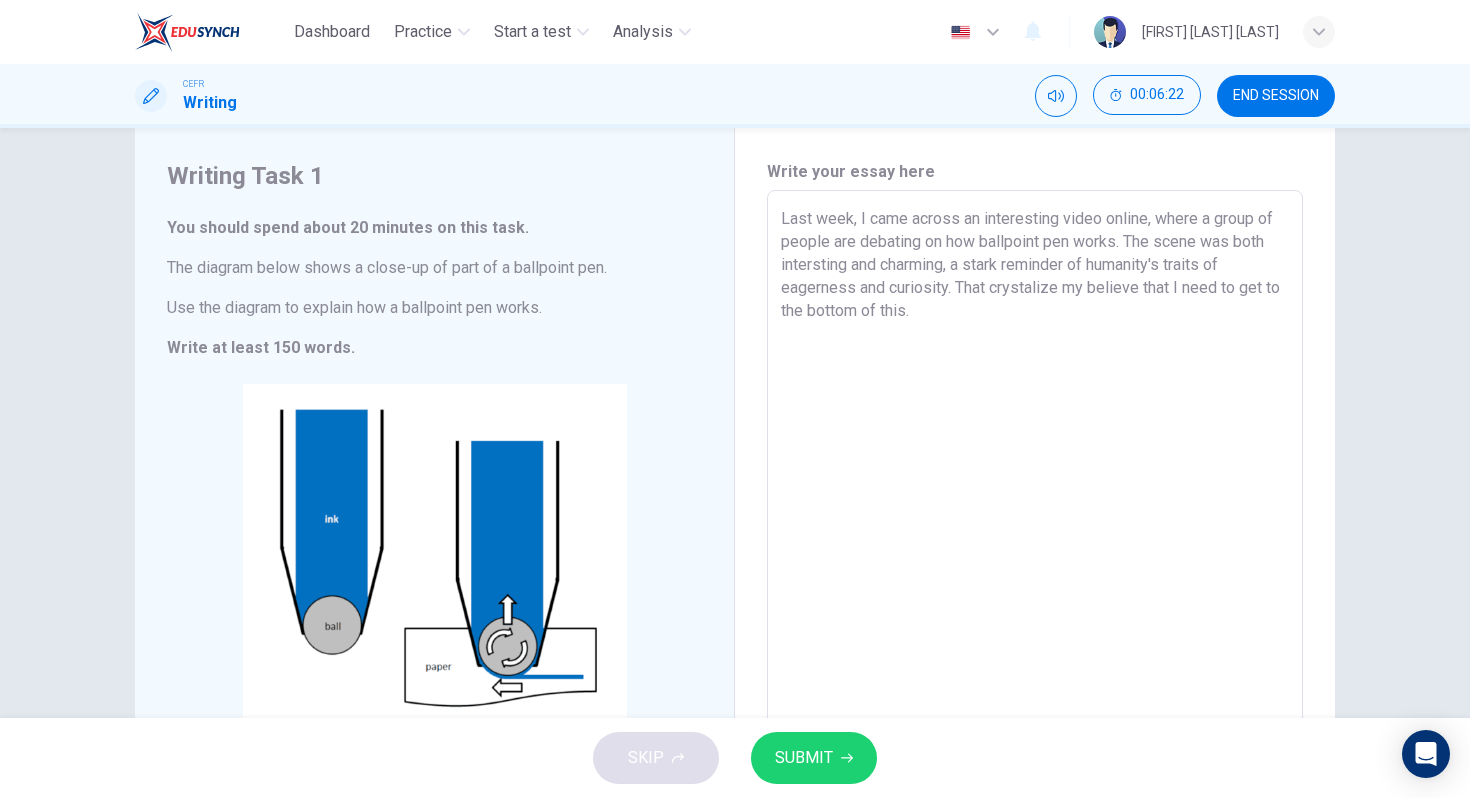 drag, startPoint x: 1140, startPoint y: 289, endPoint x: 1091, endPoint y: 288, distance: 49.010204 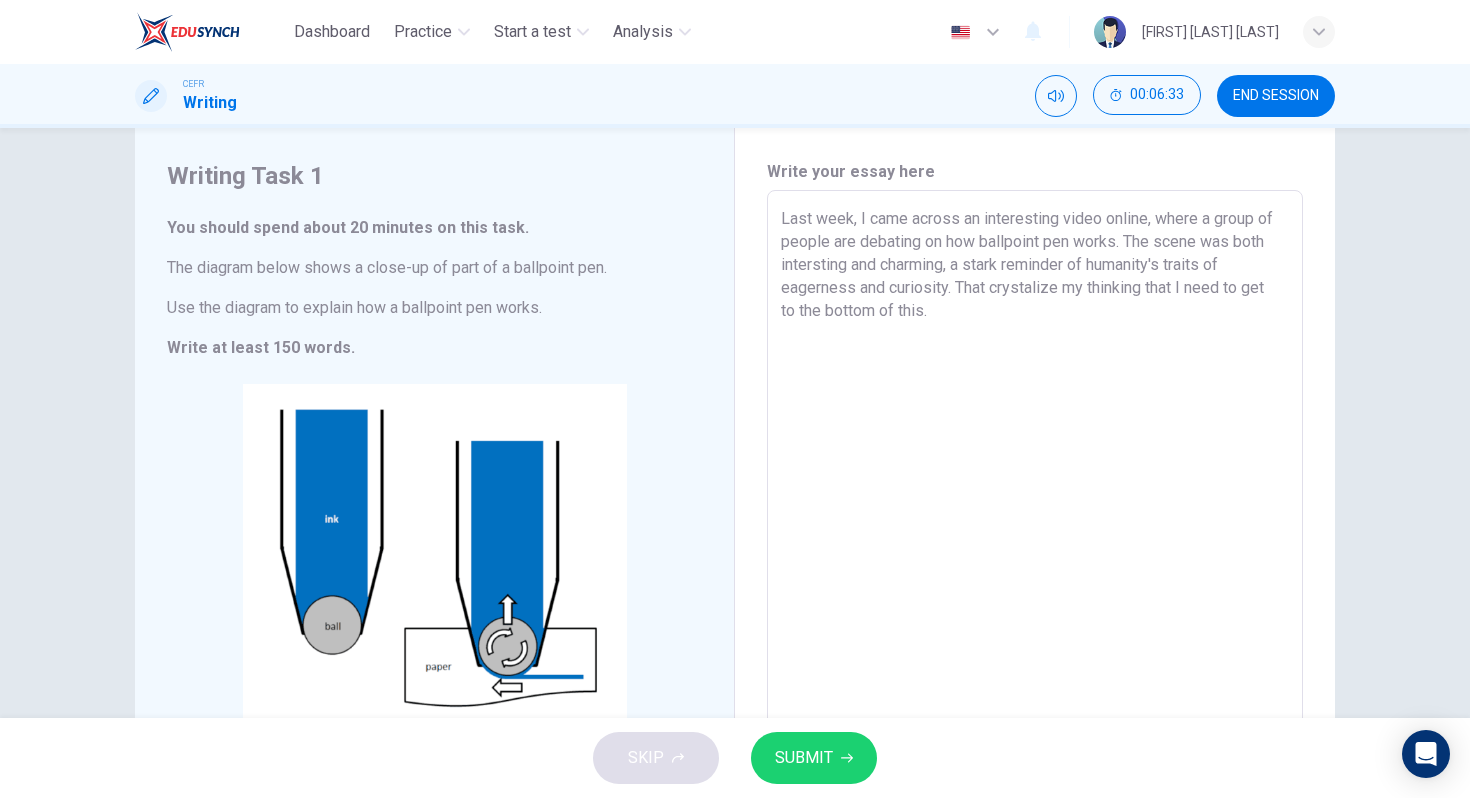 click on "Last week, I came across an interesting video online, where a group of people are debating on how ballpoint pen works. The scene was both intersting and charming, a stark reminder of humanity's traits of eagerness and curiosity. That crystalize my thinking that I need to get to the bottom of this." at bounding box center [1035, 467] 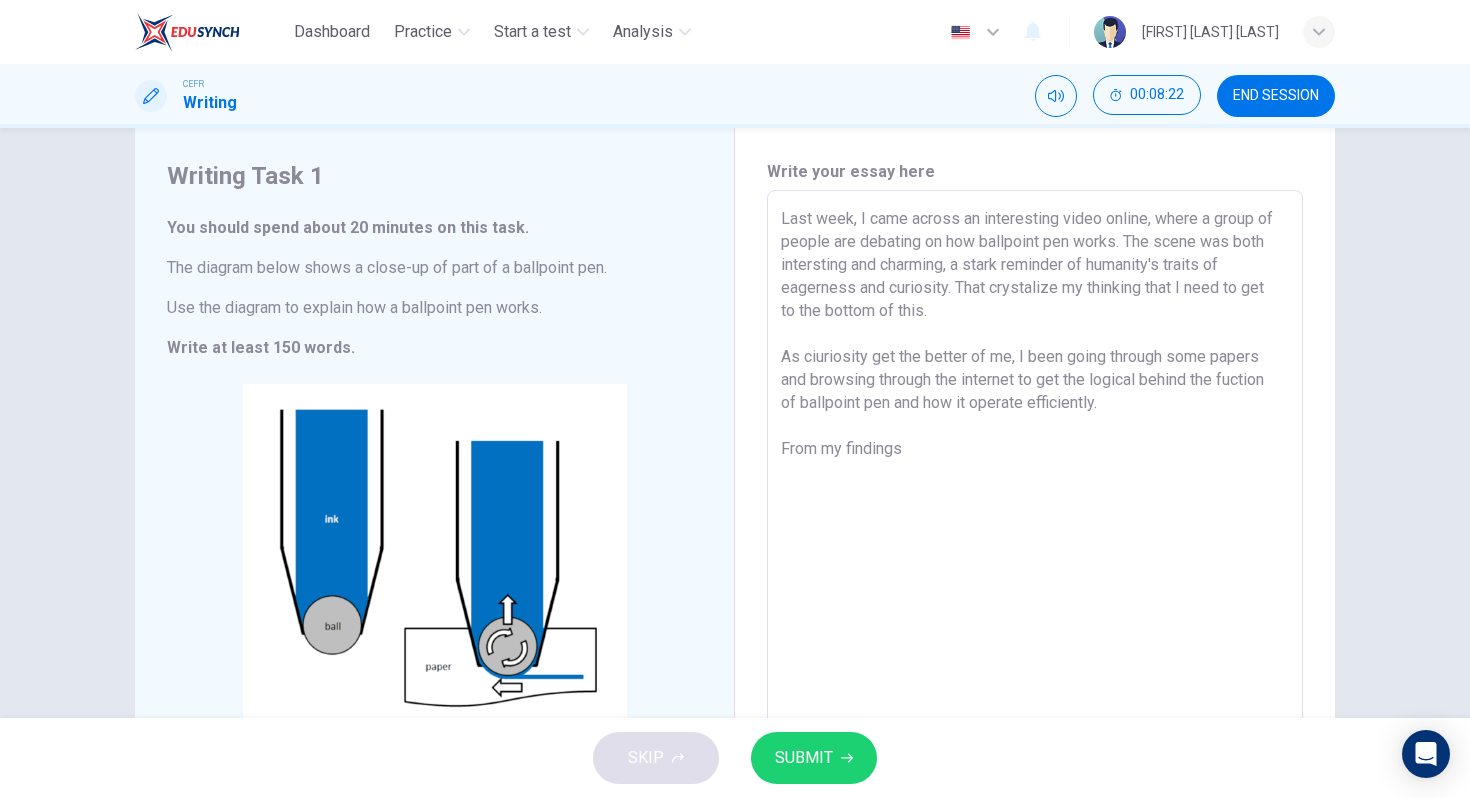 click on "Last week, I came across an interesting video online, where a group of people are debating on how ballpoint pen works. The scene was both intersting and charming, a stark reminder of humanity's traits of eagerness and curiosity. That crystalize my thinking that I need to get to the bottom of this.
As ciuriosity get the better of me, I been going through some papers and browsing through the internet to get the logical behind the fuction of ballpoint pen and how it operate efficiently.
From my findings" at bounding box center [1035, 467] 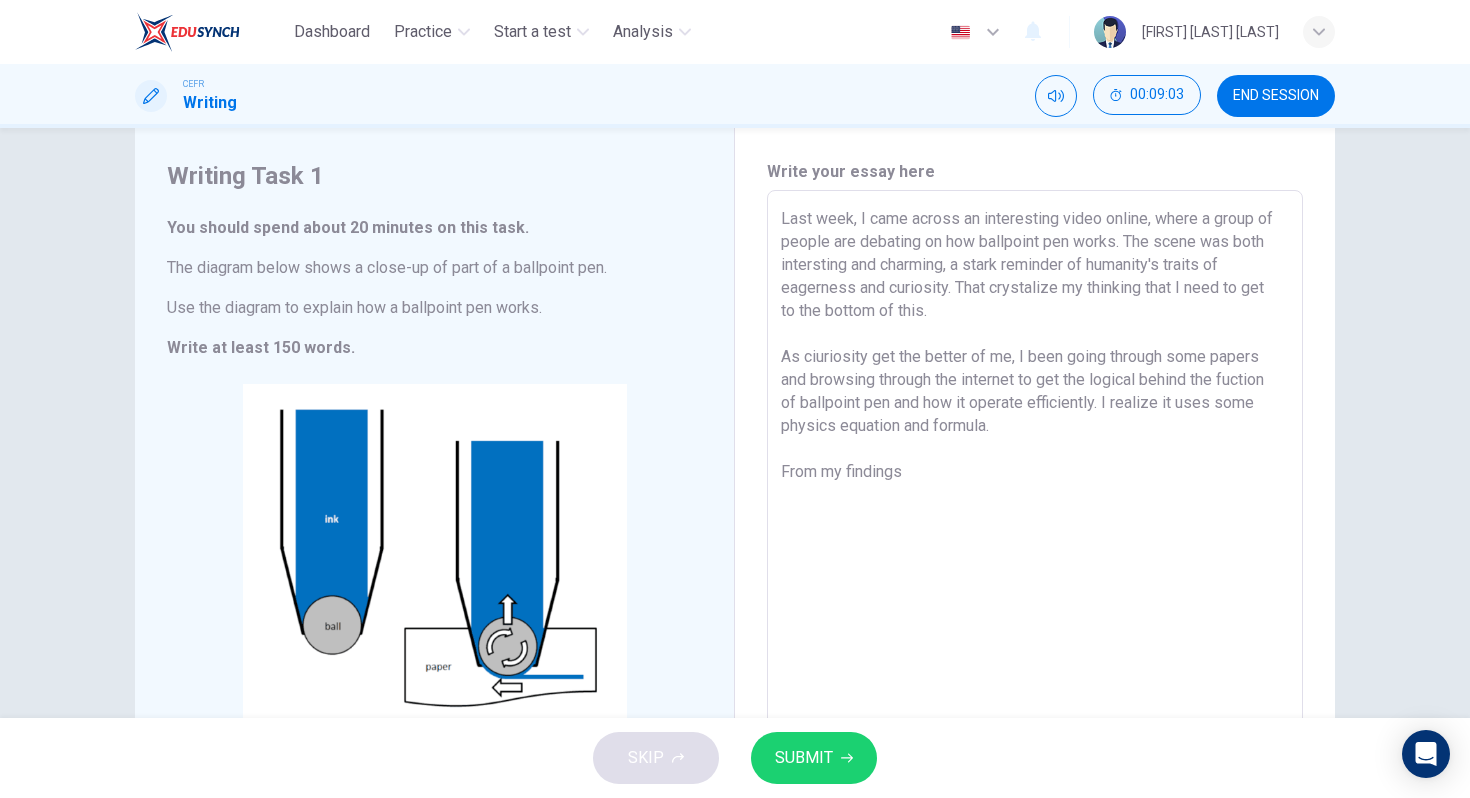 click on "Last week, I came across an interesting video online, where a group of people are debating on how ballpoint pen works. The scene was both intersting and charming, a stark reminder of humanity's traits of eagerness and curiosity. That crystalize my thinking that I need to get to the bottom of this.
As ciuriosity get the better of me, I been going through some papers and browsing through the internet to get the logical behind the fuction of ballpoint pen and how it operate efficiently. I realize it uses some physics equation and formula.
From my findings" at bounding box center (1035, 467) 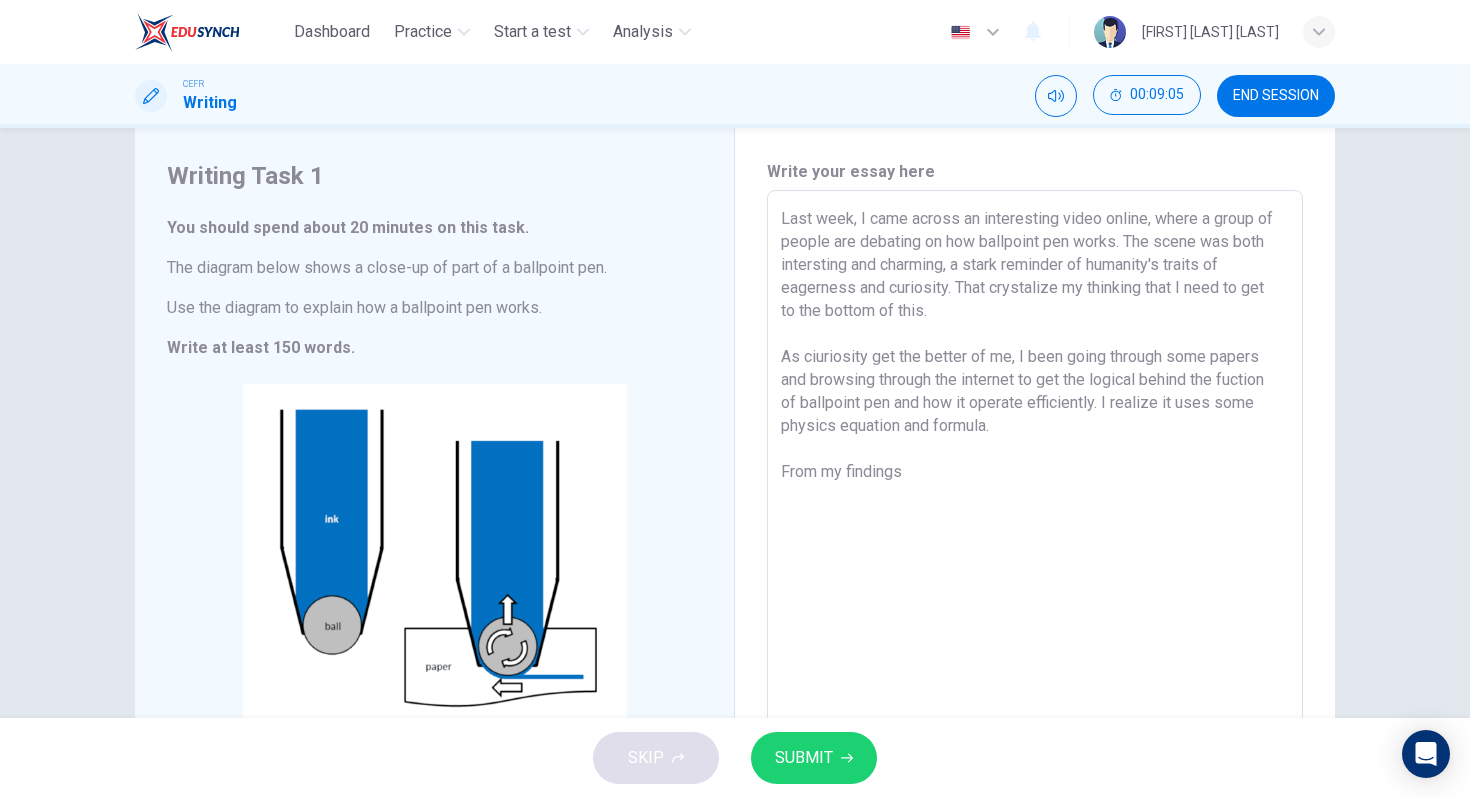 click on "Last week, I came across an interesting video online, where a group of people are debating on how ballpoint pen works. The scene was both intersting and charming, a stark reminder of humanity's traits of eagerness and curiosity. That crystalize my thinking that I need to get to the bottom of this.
As ciuriosity get the better of me, I been going through some papers and browsing through the internet to get the logical behind the fuction of ballpoint pen and how it operate efficiently. I realize it uses some physics equation and formula.
From my findings" at bounding box center (1035, 467) 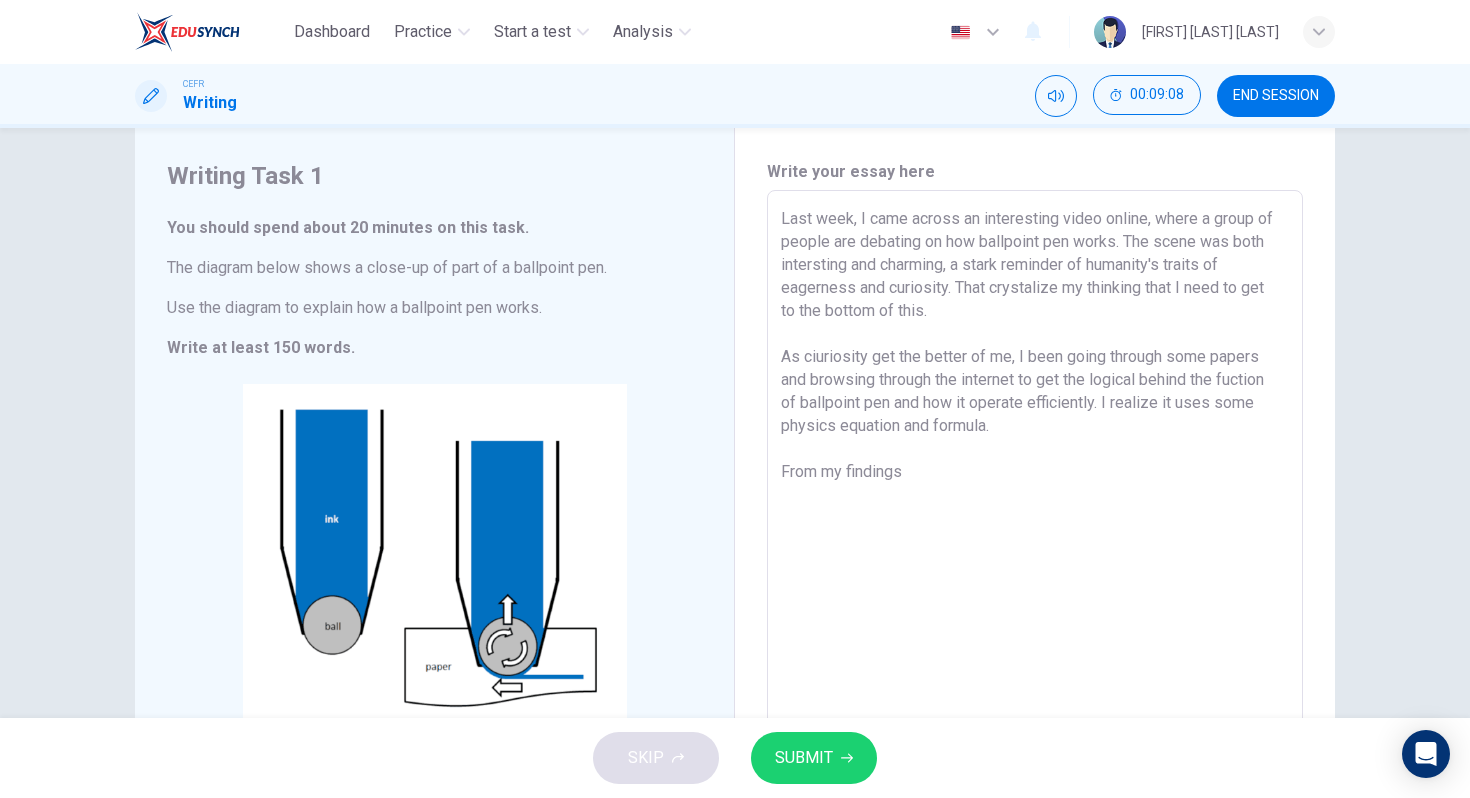 click on "Last week, I came across an interesting video online, where a group of people are debating on how ballpoint pen works. The scene was both intersting and charming, a stark reminder of humanity's traits of eagerness and curiosity. That crystalize my thinking that I need to get to the bottom of this.
As ciuriosity get the better of me, I been going through some papers and browsing through the internet to get the logical behind the fuction of ballpoint pen and how it operate efficiently. I realize it uses some physics equation and formula.
From my findings" at bounding box center [1035, 467] 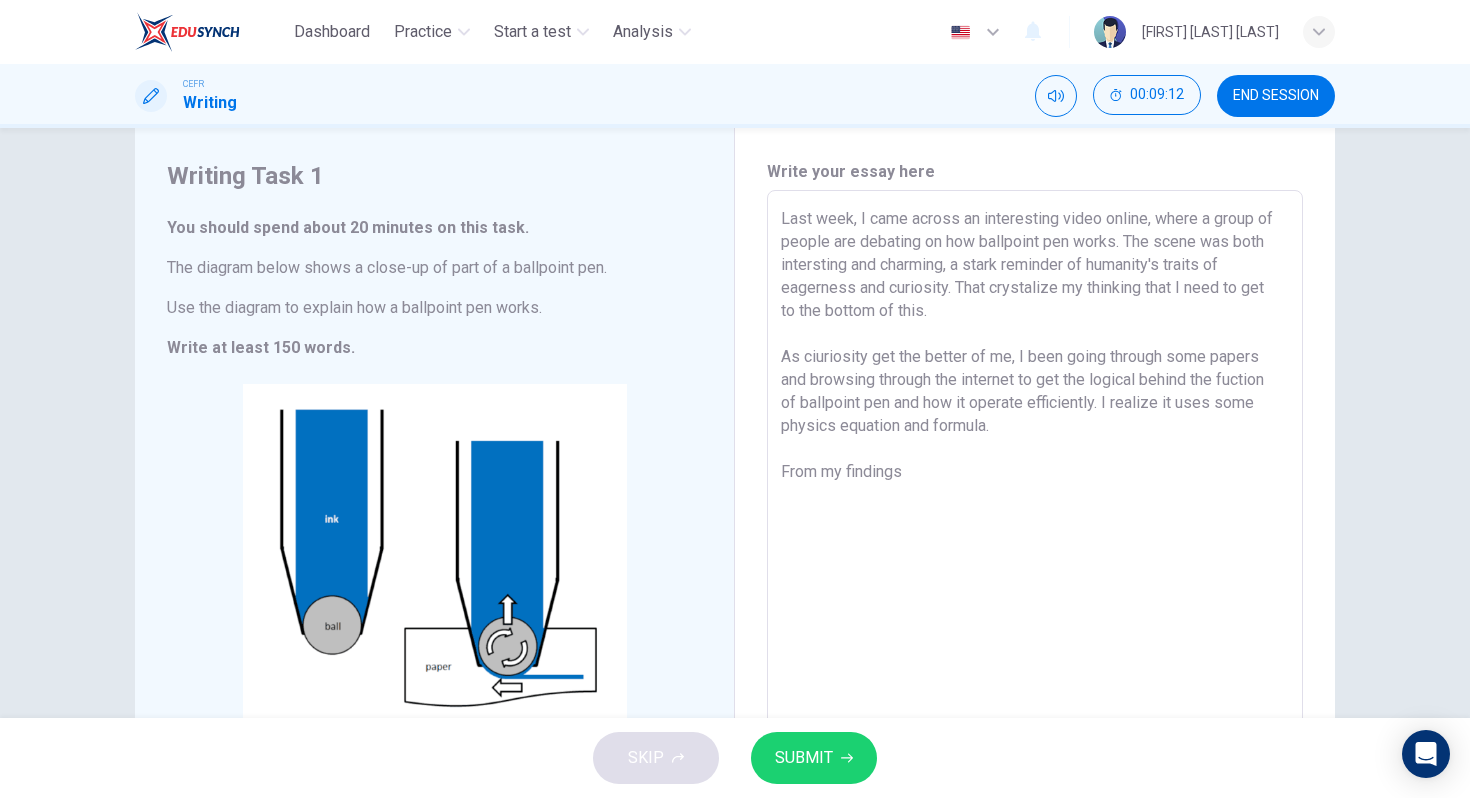 click on "Last week, I came across an interesting video online, where a group of people are debating on how ballpoint pen works. The scene was both intersting and charming, a stark reminder of humanity's traits of eagerness and curiosity. That crystalize my thinking that I need to get to the bottom of this.
As ciuriosity get the better of me, I been going through some papers and browsing through the internet to get the logical behind the fuction of ballpoint pen and how it operate efficiently. I realize it uses some physics equation and formula.
From my findings" at bounding box center (1035, 467) 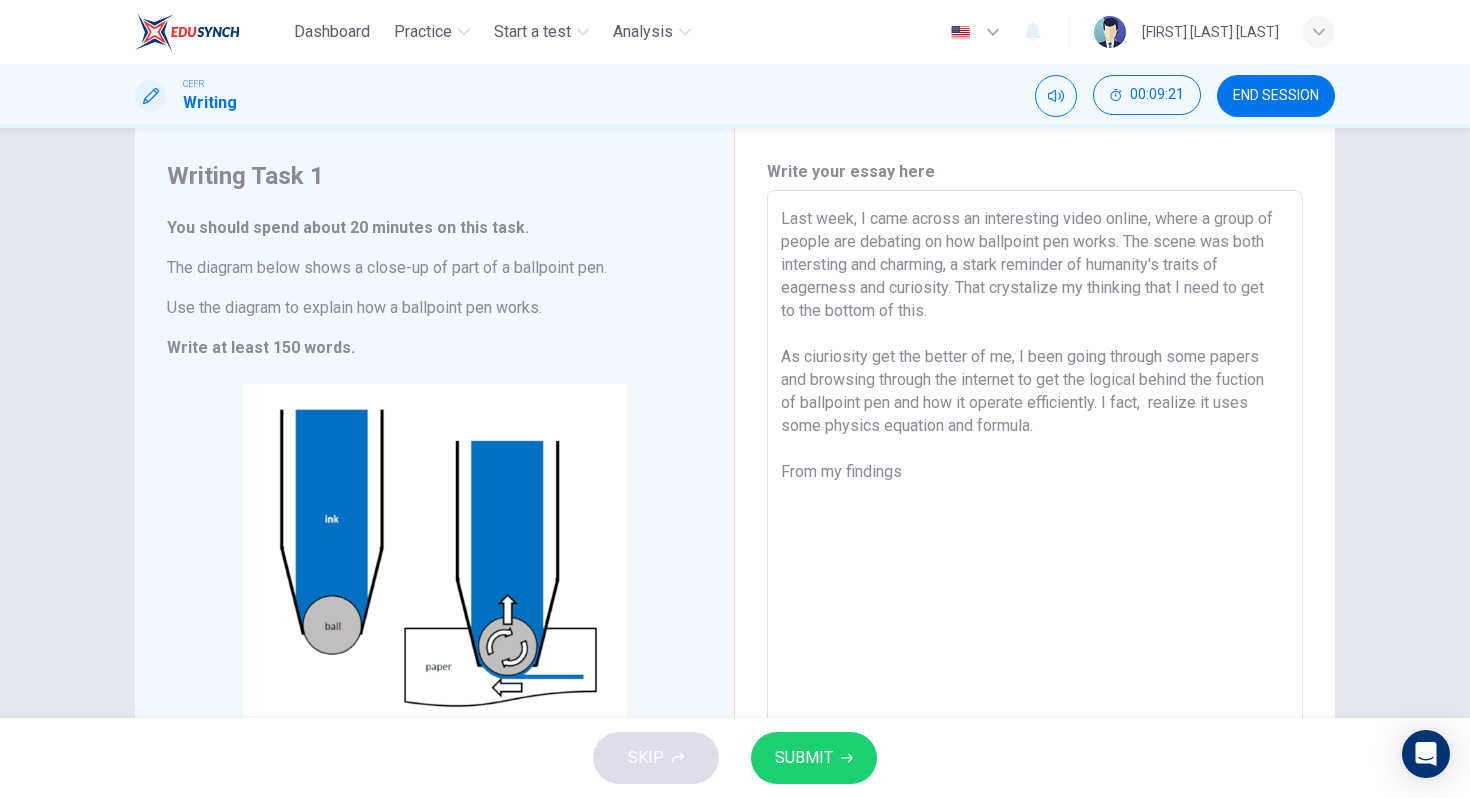 click on "Last week, I came across an interesting video online, where a group of people are debating on how ballpoint pen works. The scene was both intersting and charming, a stark reminder of humanity's traits of eagerness and curiosity. That crystalize my thinking that I need to get to the bottom of this.
As ciuriosity get the better of me, I been going through some papers and browsing through the internet to get the logical behind the fuction of ballpoint pen and how it operate efficiently. I fact,  realize it uses some physics equation and formula.
From my findings" at bounding box center (1035, 467) 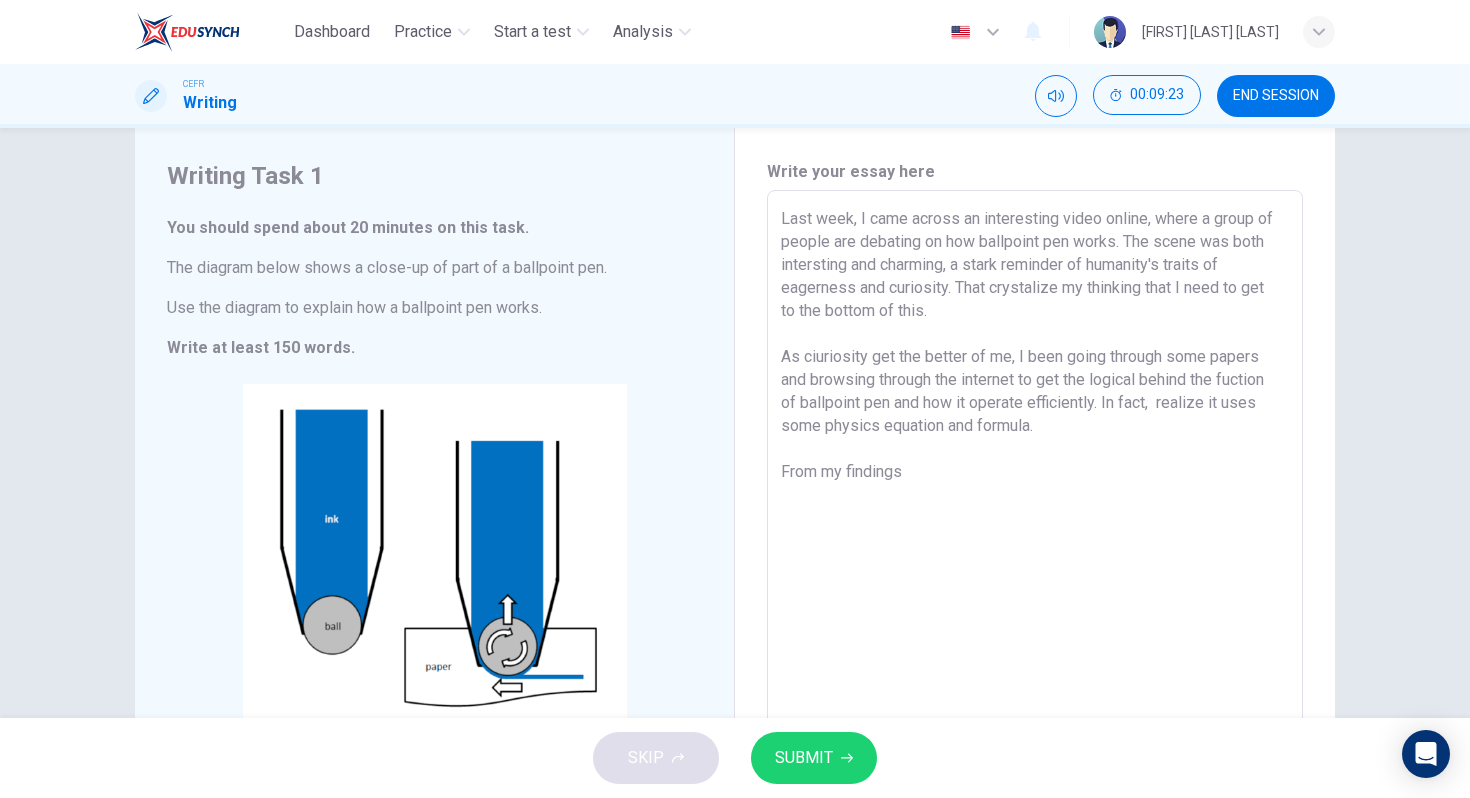 click on "Last week, I came across an interesting video online, where a group of people are debating on how ballpoint pen works. The scene was both intersting and charming, a stark reminder of humanity's traits of eagerness and curiosity. That crystalize my thinking that I need to get to the bottom of this.
As ciuriosity get the better of me, I been going through some papers and browsing through the internet to get the logical behind the fuction of ballpoint pen and how it operate efficiently. In fact,  realize it uses some physics equation and formula.
From my findings" at bounding box center [1035, 467] 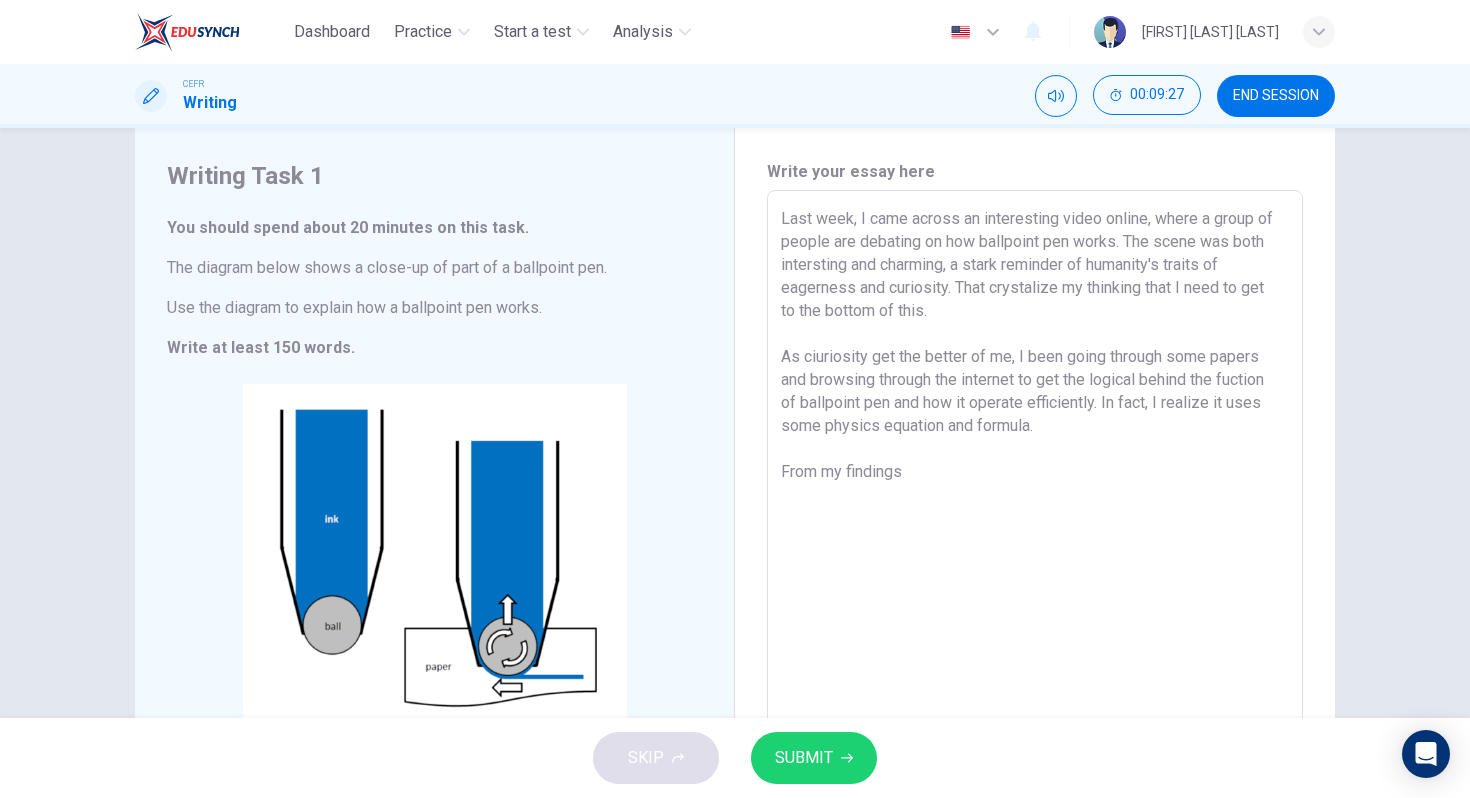 click on "Last week, I came across an interesting video online, where a group of people are debating on how ballpoint pen works. The scene was both intersting and charming, a stark reminder of humanity's traits of eagerness and curiosity. That crystalize my thinking that I need to get to the bottom of this.
As ciuriosity get the better of me, I been going through some papers and browsing through the internet to get the logical behind the fuction of ballpoint pen and how it operate efficiently. In fact, I realize it uses some physics equation and formula.
From my findings" at bounding box center [1035, 467] 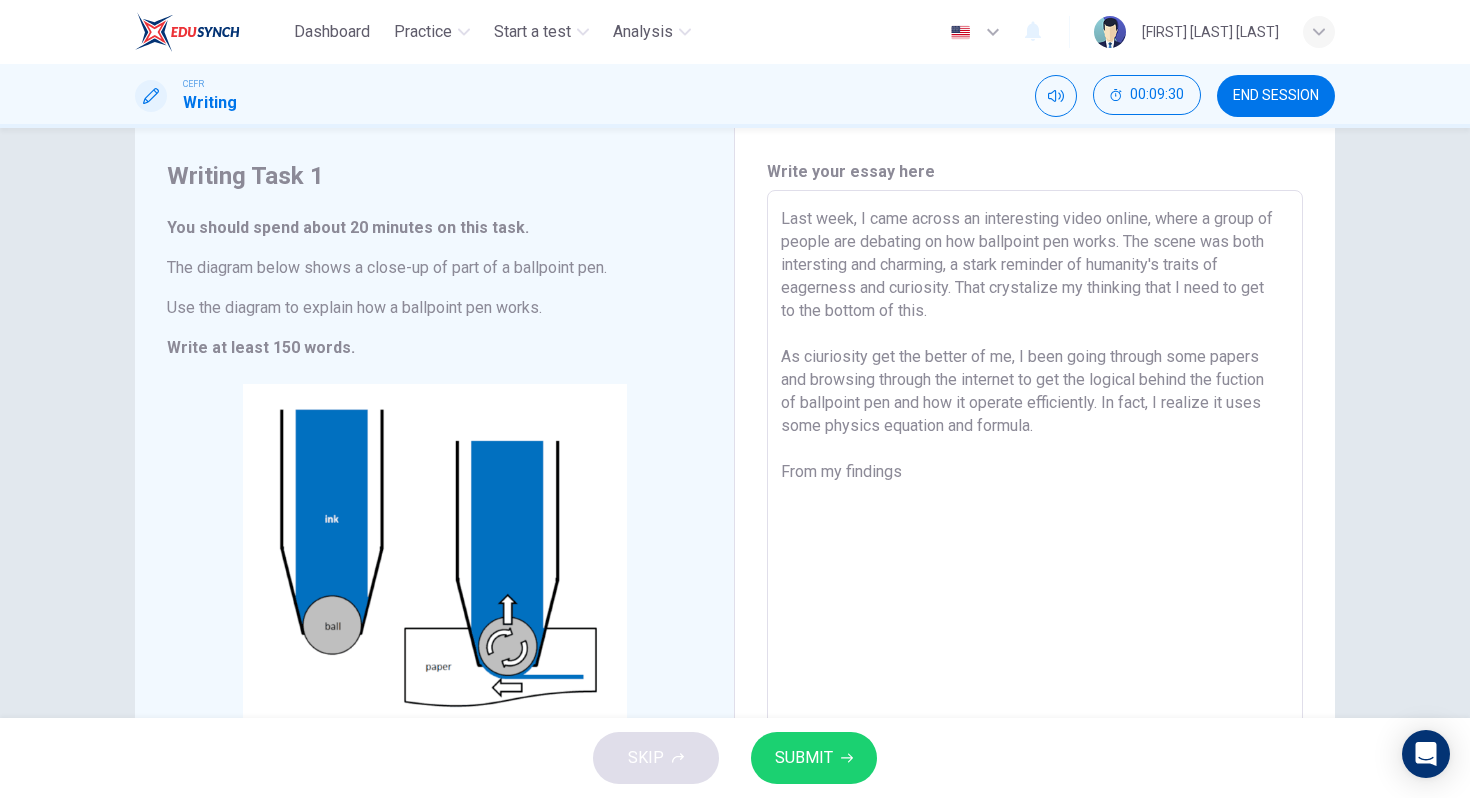 click on "Last week, I came across an interesting video online, where a group of people are debating on how ballpoint pen works. The scene was both intersting and charming, a stark reminder of humanity's traits of eagerness and curiosity. That crystalize my thinking that I need to get to the bottom of this.
As ciuriosity get the better of me, I been going through some papers and browsing through the internet to get the logical behind the fuction of ballpoint pen and how it operate efficiently. In fact, I realize it uses some physics equation and formula.
From my findings" at bounding box center (1035, 467) 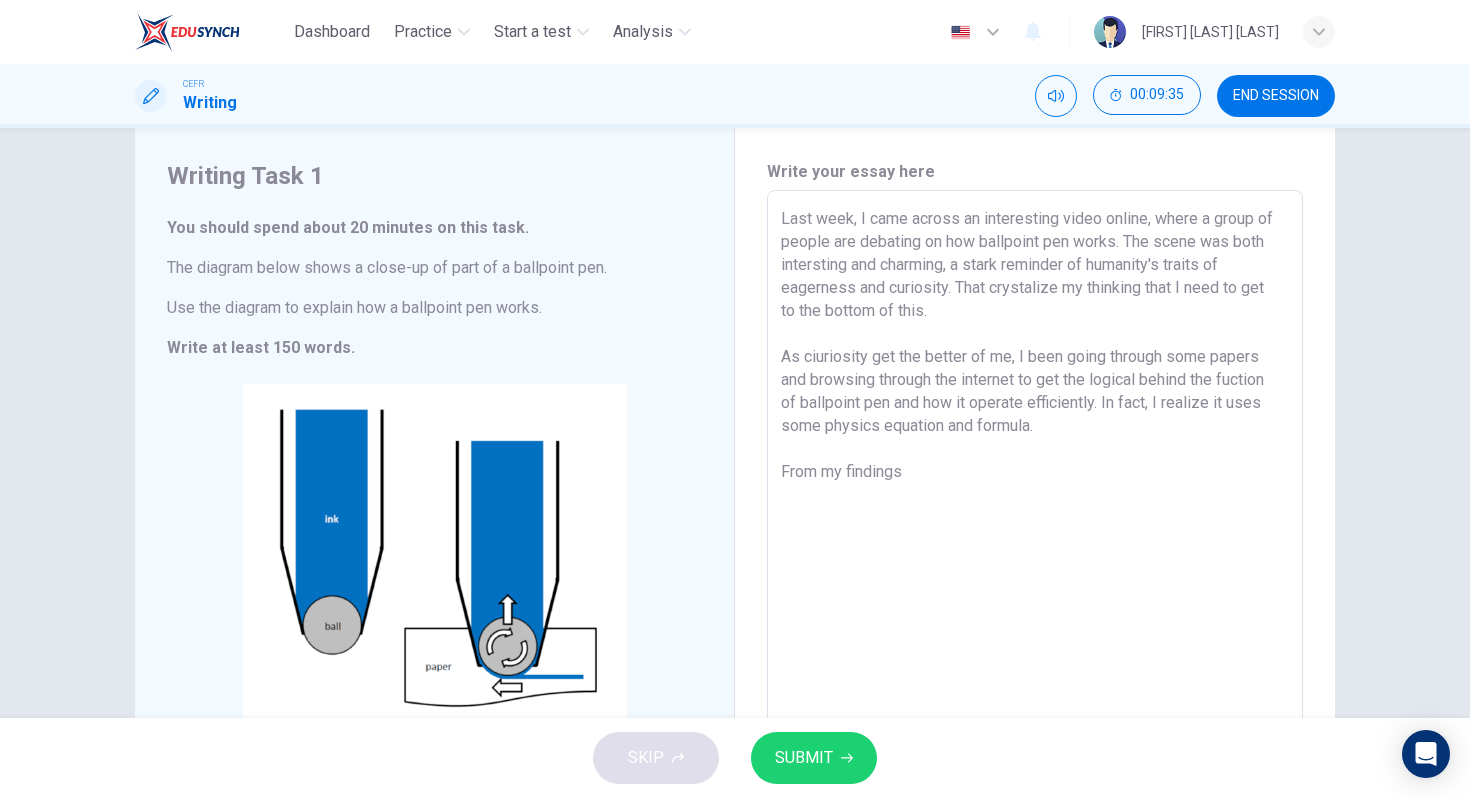 click on "Last week, I came across an interesting video online, where a group of people are debating on how ballpoint pen works. The scene was both intersting and charming, a stark reminder of humanity's traits of eagerness and curiosity. That crystalize my thinking that I need to get to the bottom of this.
As ciuriosity get the better of me, I been going through some papers and browsing through the internet to get the logical behind the fuction of ballpoint pen and how it operate efficiently. In fact, I realize it uses some physics equation and formula.
From my findings" at bounding box center [1035, 467] 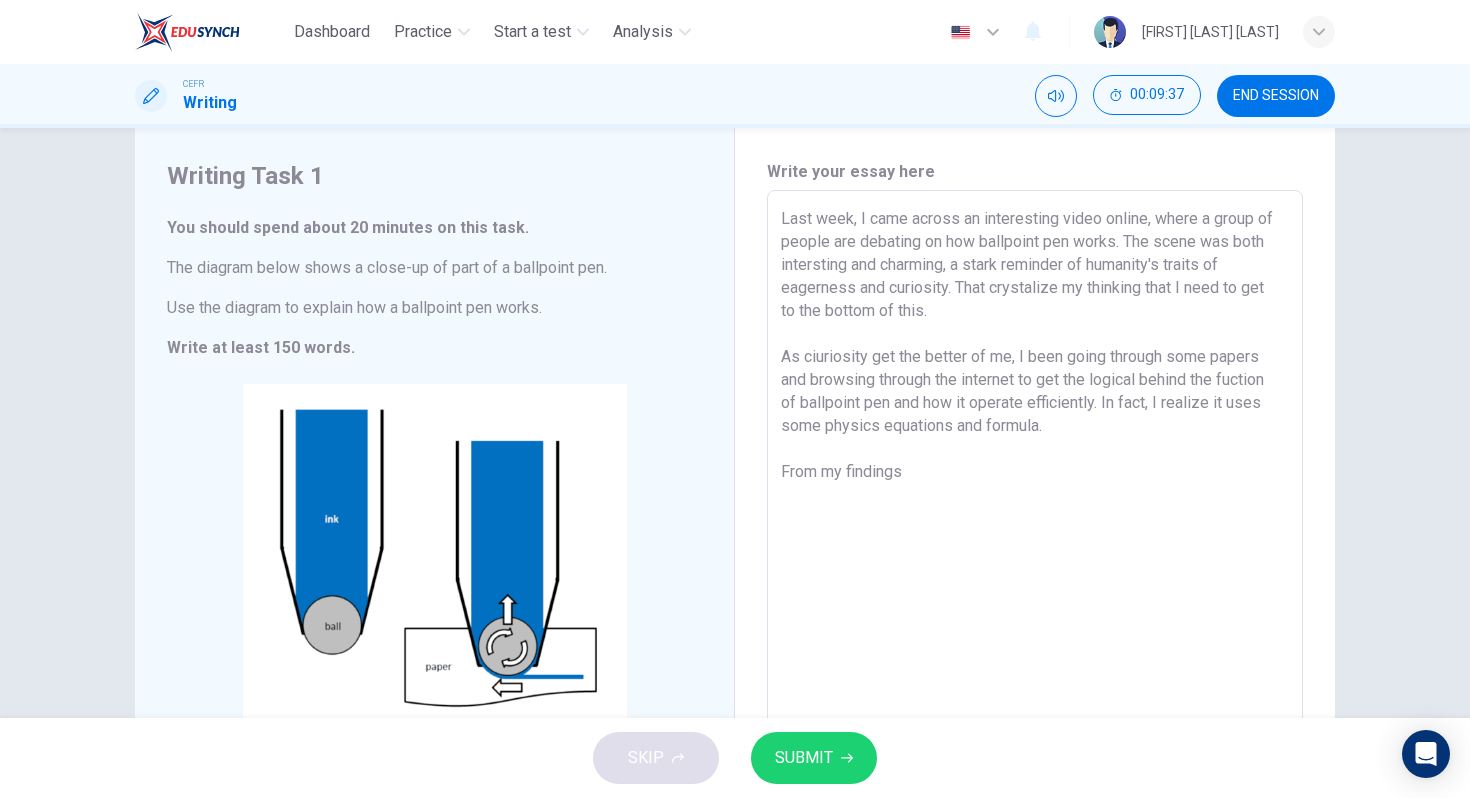 click on "Last week, I came across an interesting video online, where a group of people are debating on how ballpoint pen works. The scene was both intersting and charming, a stark reminder of humanity's traits of eagerness and curiosity. That crystalize my thinking that I need to get to the bottom of this.
As ciuriosity get the better of me, I been going through some papers and browsing through the internet to get the logical behind the fuction of ballpoint pen and how it operate efficiently. In fact, I realize it uses some physics equations and formula.
From my findings" at bounding box center (1035, 467) 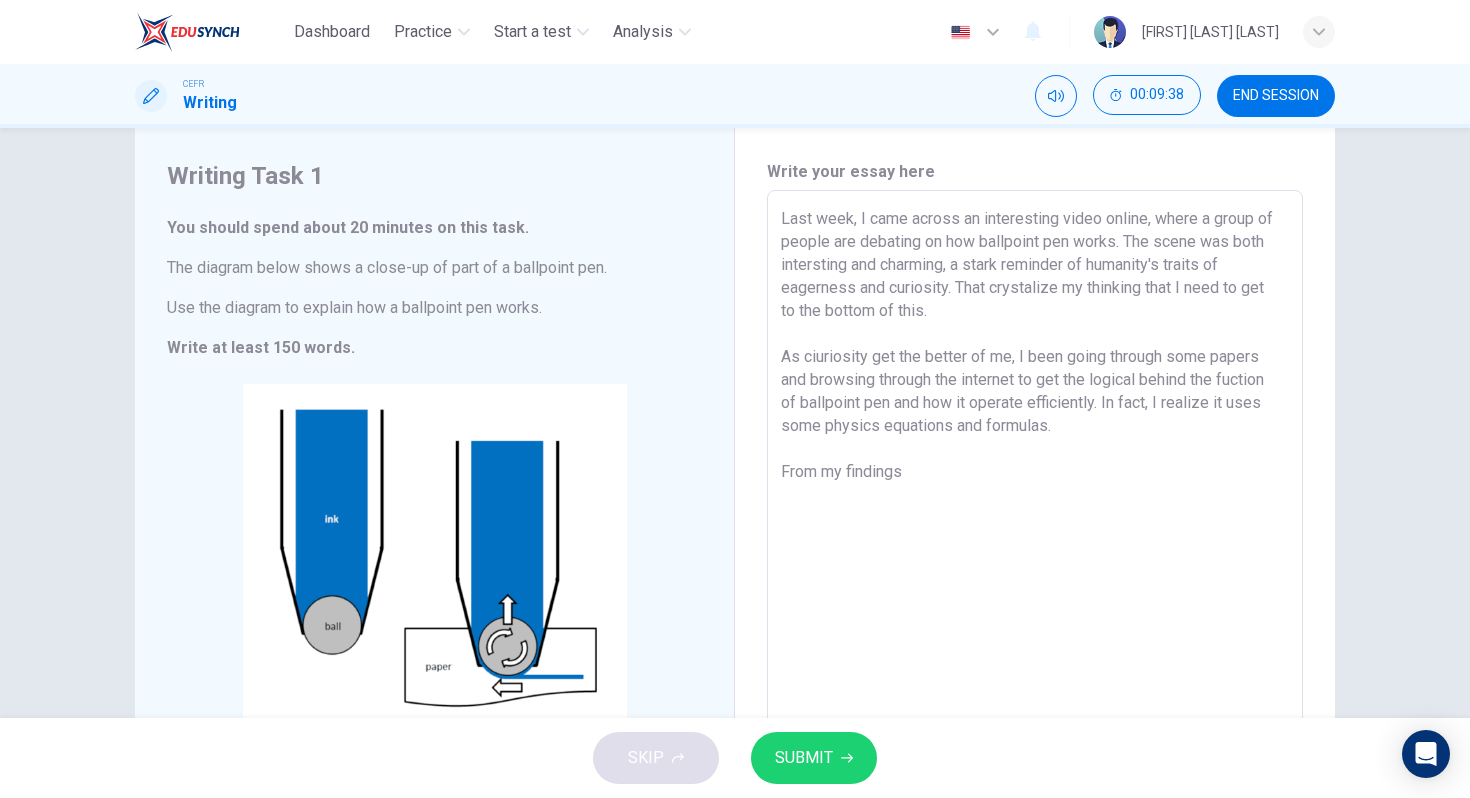 click on "Last week, I came across an interesting video online, where a group of people are debating on how ballpoint pen works. The scene was both intersting and charming, a stark reminder of humanity's traits of eagerness and curiosity. That crystalize my thinking that I need to get to the bottom of this.
As ciuriosity get the better of me, I been going through some papers and browsing through the internet to get the logical behind the fuction of ballpoint pen and how it operate efficiently. In fact, I realize it uses some physics equations and formulas.
From my findings" at bounding box center (1035, 467) 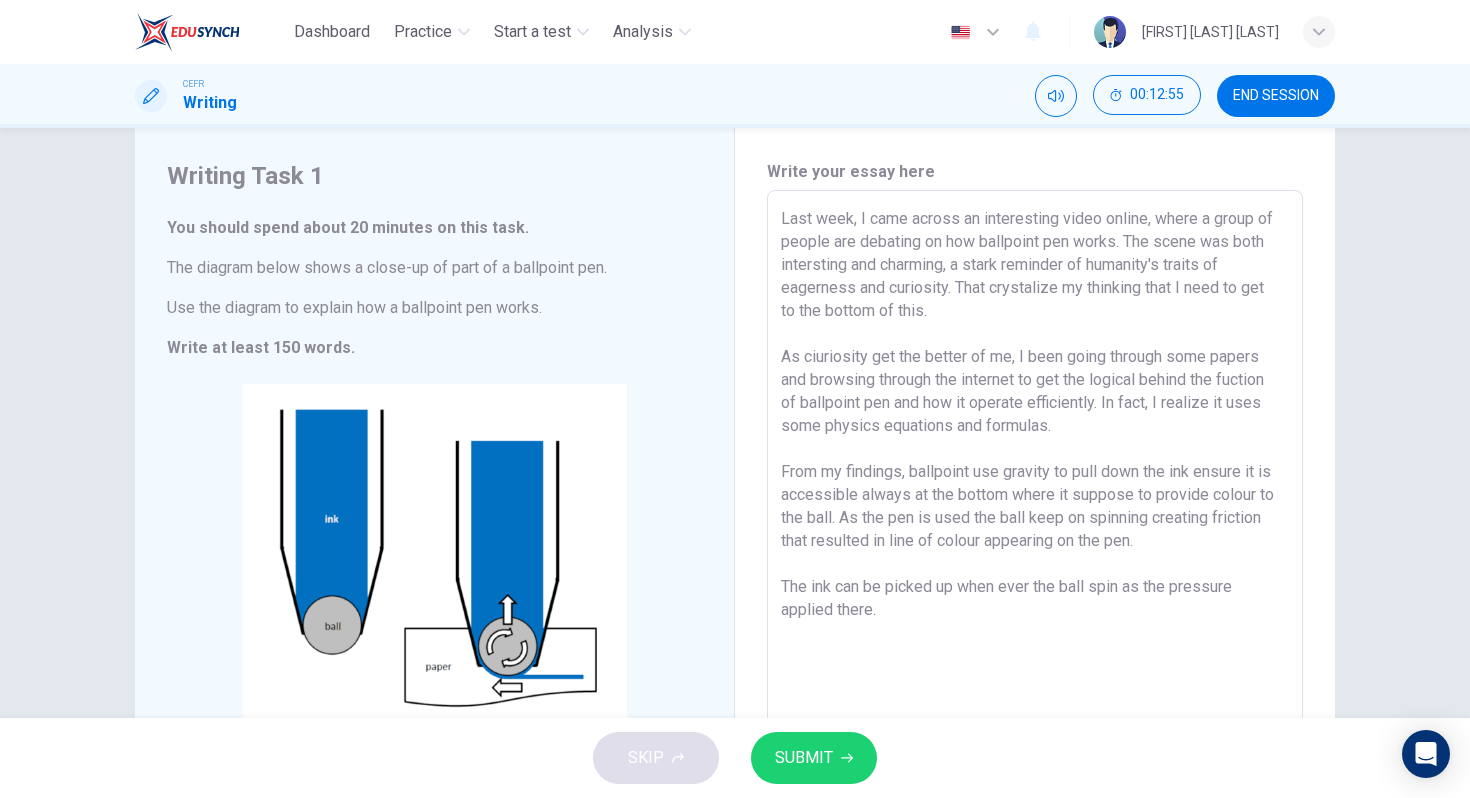 click on "Last week, I came across an interesting video online, where a group of people are debating on how ballpoint pen works. The scene was both intersting and charming, a stark reminder of humanity's traits of eagerness and curiosity. That crystalize my thinking that I need to get to the bottom of this.
As ciuriosity get the better of me, I been going through some papers and browsing through the internet to get the logical behind the fuction of ballpoint pen and how it operate efficiently. In fact, I realize it uses some physics equations and formulas.
From my findings, ballpoint use gravity to pull down the ink ensure it is accessible always at the bottom where it suppose to provide colour to the ball. As the pen is used the ball keep on spinning creating friction that resulted in line of colour appearing on the pen.
The ink can be picked up when ever the ball spin as the pressure applied there.
x ​" at bounding box center (1035, 466) 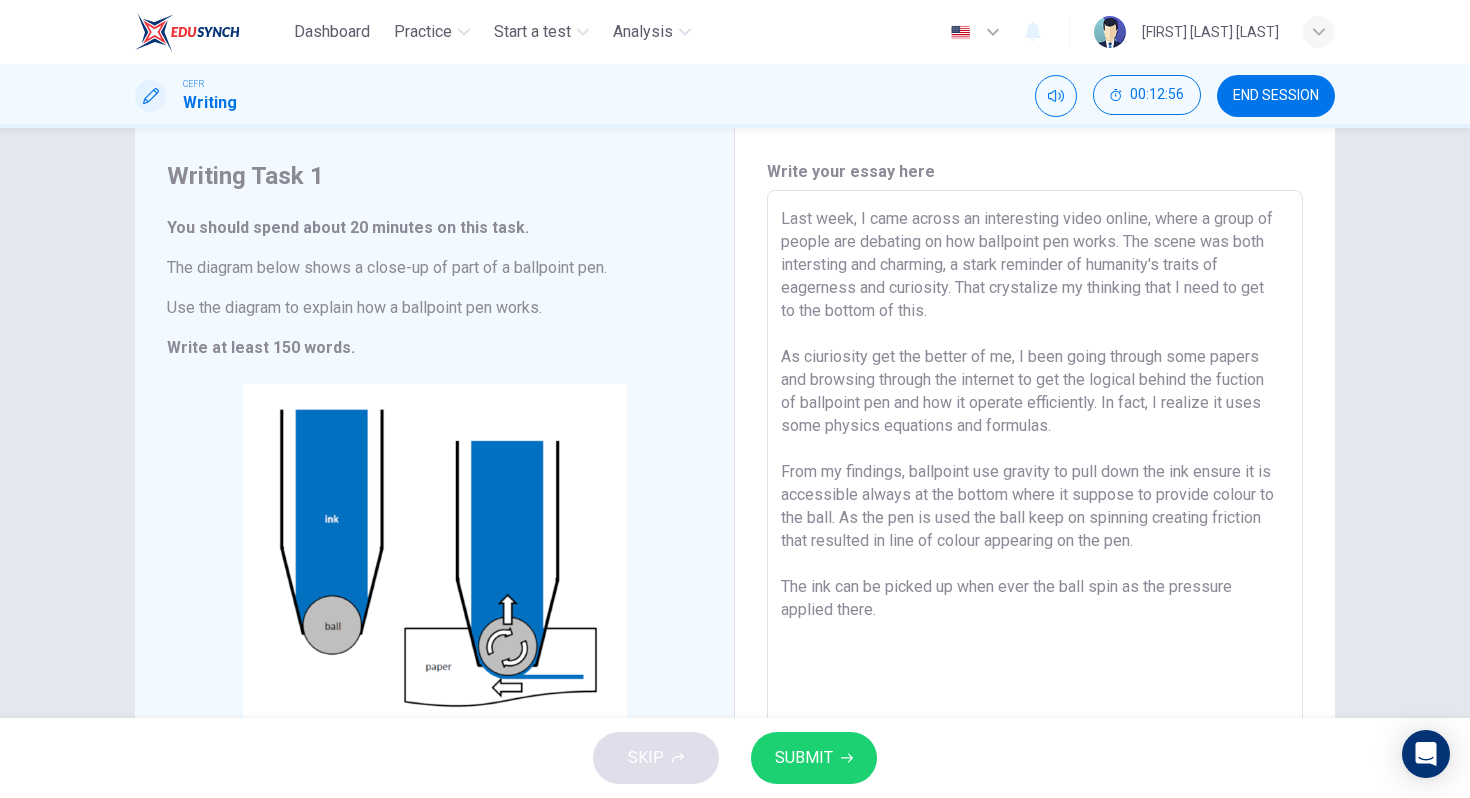 click on "Last week, I came across an interesting video online, where a group of people are debating on how ballpoint pen works. The scene was both intersting and charming, a stark reminder of humanity's traits of eagerness and curiosity. That crystalize my thinking that I need to get to the bottom of this.
As ciuriosity get the better of me, I been going through some papers and browsing through the internet to get the logical behind the fuction of ballpoint pen and how it operate efficiently. In fact, I realize it uses some physics equations and formulas.
From my findings, ballpoint use gravity to pull down the ink ensure it is accessible always at the bottom where it suppose to provide colour to the ball. As the pen is used the ball keep on spinning creating friction that resulted in line of colour appearing on the pen.
The ink can be picked up when ever the ball spin as the pressure applied there." at bounding box center (1035, 467) 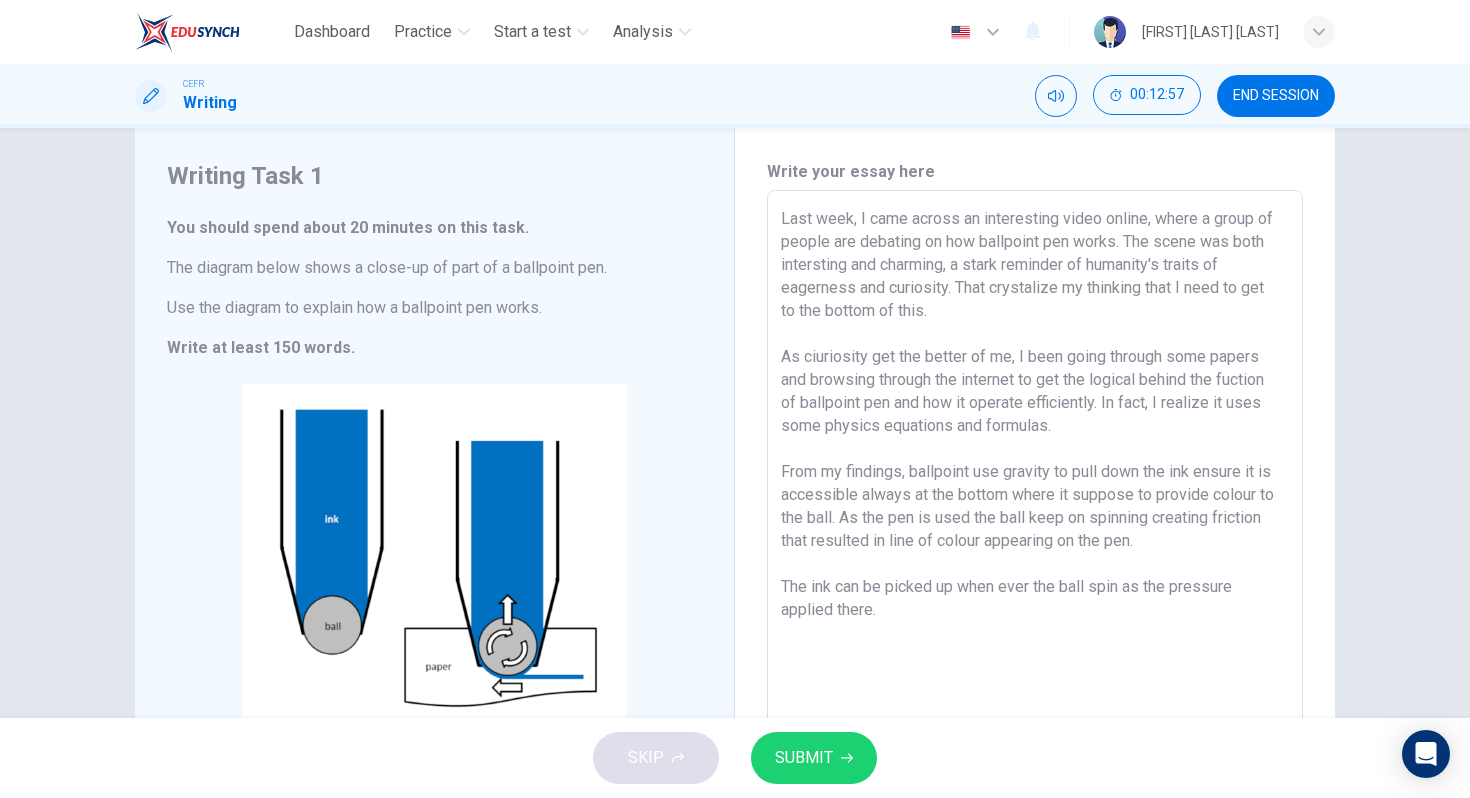 click on "Last week, I came across an interesting video online, where a group of people are debating on how ballpoint pen works. The scene was both intersting and charming, a stark reminder of humanity's traits of eagerness and curiosity. That crystalize my thinking that I need to get to the bottom of this.
As ciuriosity get the better of me, I been going through some papers and browsing through the internet to get the logical behind the fuction of ballpoint pen and how it operate efficiently. In fact, I realize it uses some physics equations and formulas.
From my findings, ballpoint use gravity to pull down the ink ensure it is accessible always at the bottom where it suppose to provide colour to the ball. As the pen is used the ball keep on spinning creating friction that resulted in line of colour appearing on the pen.
The ink can be picked up when ever the ball spin as the pressure applied there.
x ​" at bounding box center (1035, 466) 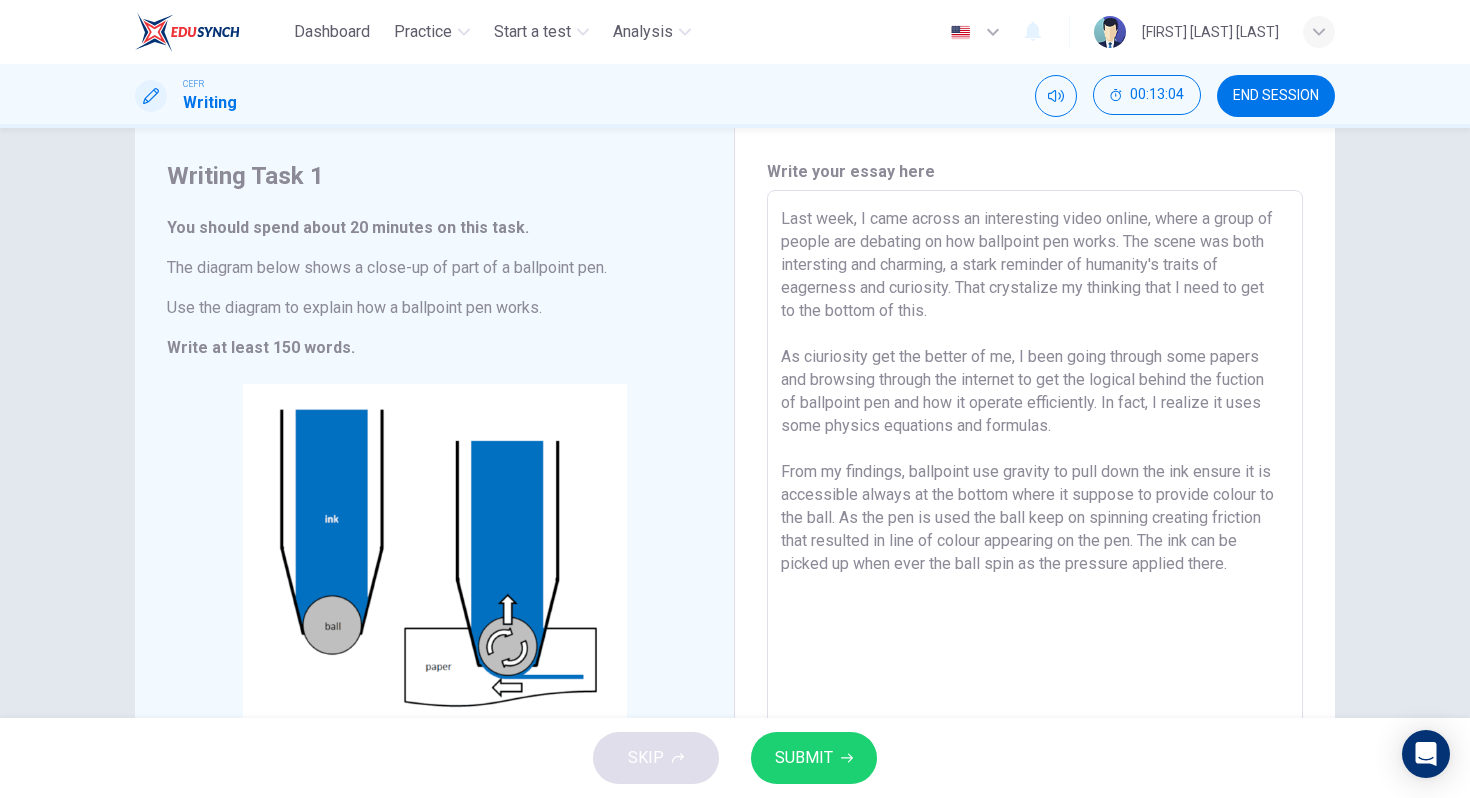 click on "Last week, I came across an interesting video online, where a group of people are debating on how ballpoint pen works. The scene was both intersting and charming, a stark reminder of humanity's traits of eagerness and curiosity. That crystalize my thinking that I need to get to the bottom of this.
As ciuriosity get the better of me, I been going through some papers and browsing through the internet to get the logical behind the fuction of ballpoint pen and how it operate efficiently. In fact, I realize it uses some physics equations and formulas.
From my findings, ballpoint use gravity to pull down the ink ensure it is accessible always at the bottom where it suppose to provide colour to the ball. As the pen is used the ball keep on spinning creating friction that resulted in line of colour appearing on the pen. The ink can be picked up when ever the ball spin as the pressure applied there." at bounding box center [1035, 467] 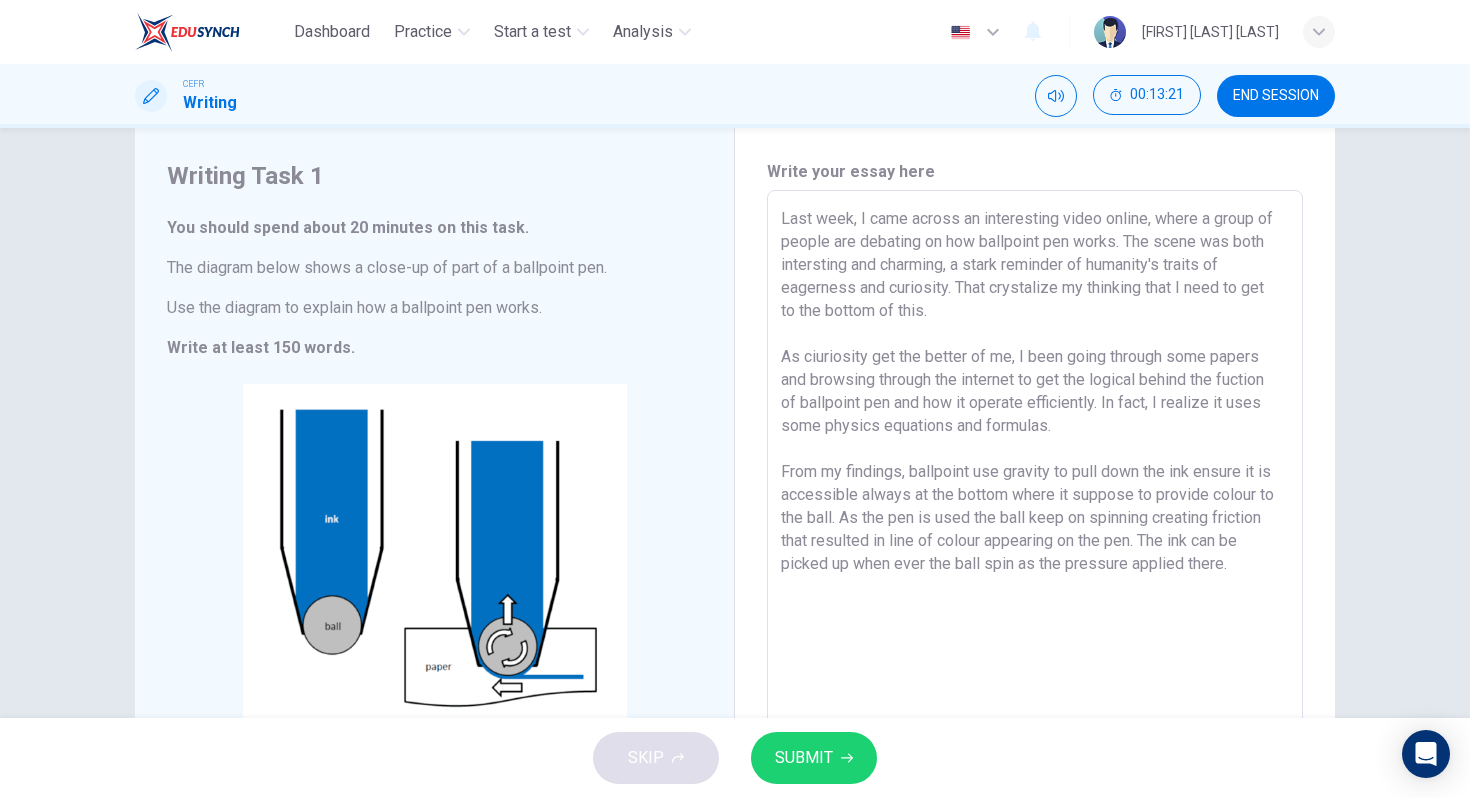 drag, startPoint x: 1109, startPoint y: 544, endPoint x: 1136, endPoint y: 546, distance: 27.073973 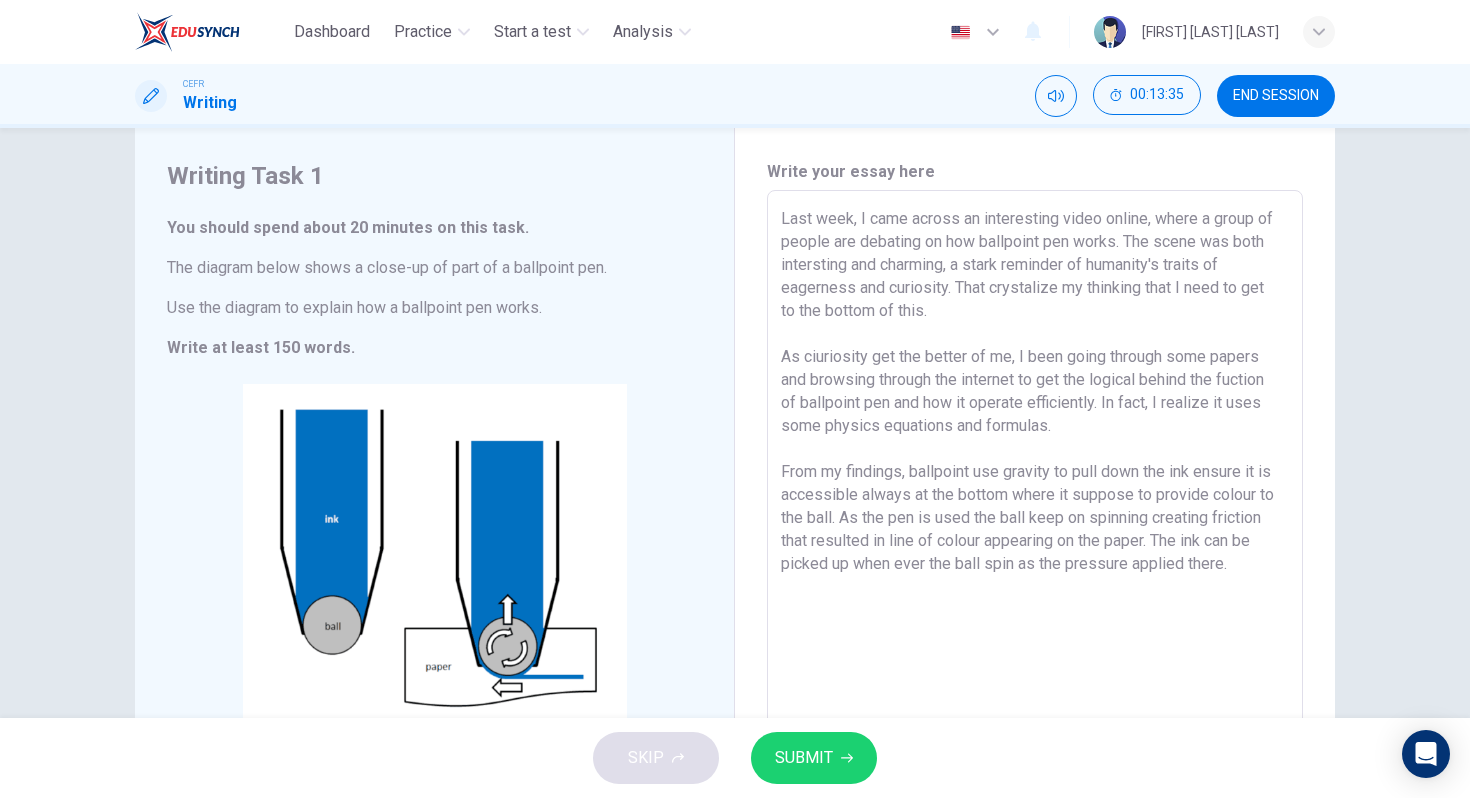 click on "Last week, I came across an interesting video online, where a group of people are debating on how ballpoint pen works. The scene was both intersting and charming, a stark reminder of humanity's traits of eagerness and curiosity. That crystalize my thinking that I need to get to the bottom of this.
As ciuriosity get the better of me, I been going through some papers and browsing through the internet to get the logical behind the fuction of ballpoint pen and how it operate efficiently. In fact, I realize it uses some physics equations and formulas.
From my findings, ballpoint use gravity to pull down the ink ensure it is accessible always at the bottom where it suppose to provide colour to the ball. As the pen is used the ball keep on spinning creating friction that resulted in line of colour appearing on the paper. The ink can be picked up when ever the ball spin as the pressure applied there." at bounding box center [1035, 467] 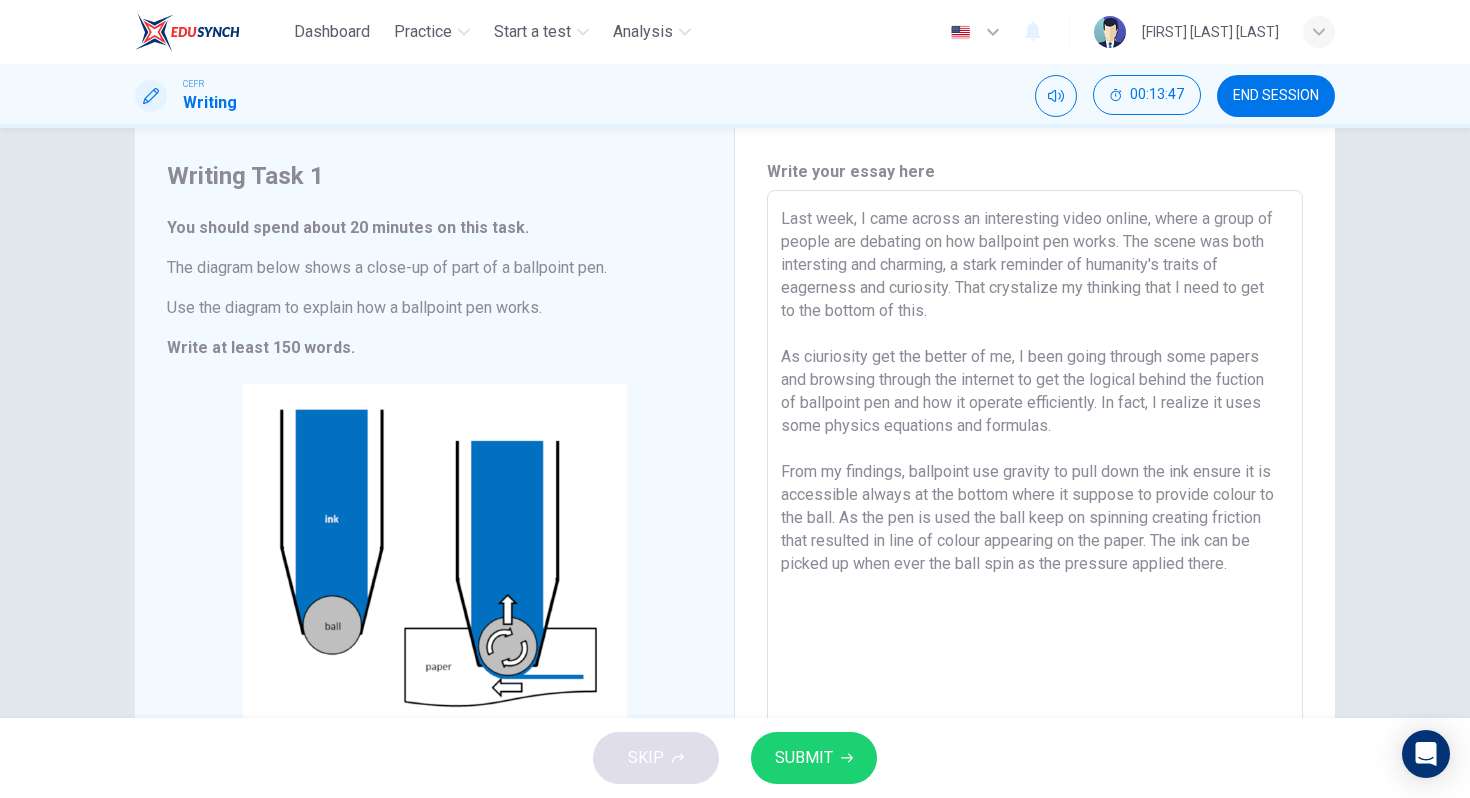 click on "Last week, I came across an interesting video online, where a group of people are debating on how ballpoint pen works. The scene was both intersting and charming, a stark reminder of humanity's traits of eagerness and curiosity. That crystalize my thinking that I need to get to the bottom of this.
As ciuriosity get the better of me, I been going through some papers and browsing through the internet to get the logical behind the fuction of ballpoint pen and how it operate efficiently. In fact, I realize it uses some physics equations and formulas.
From my findings, ballpoint use gravity to pull down the ink ensure it is accessible always at the bottom where it suppose to provide colour to the ball. As the pen is used the ball keep on spinning creating friction that resulted in line of colour appearing on the paper. The ink can be picked up when ever the ball spin as the pressure applied there." at bounding box center [1035, 467] 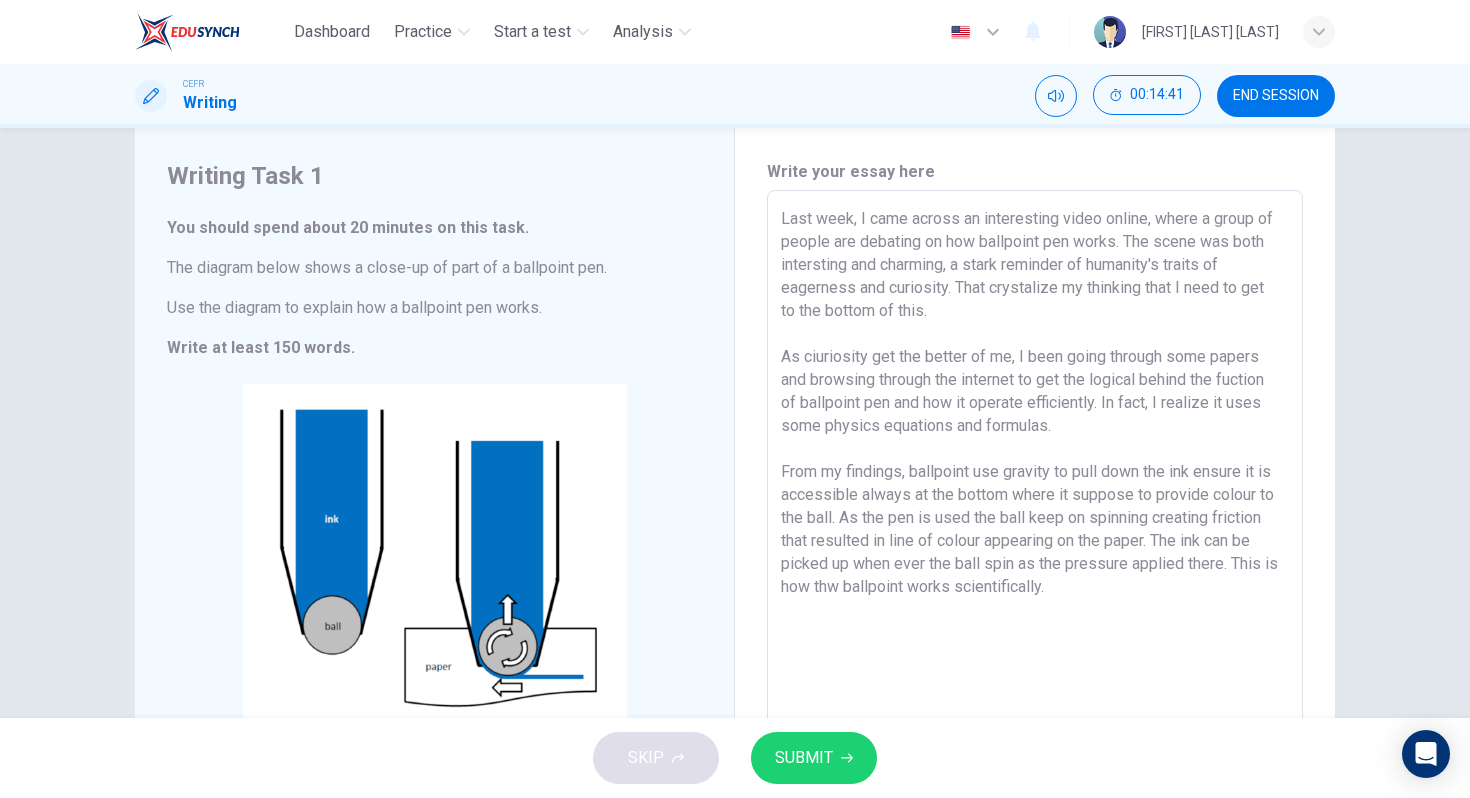 scroll, scrollTop: 32, scrollLeft: 0, axis: vertical 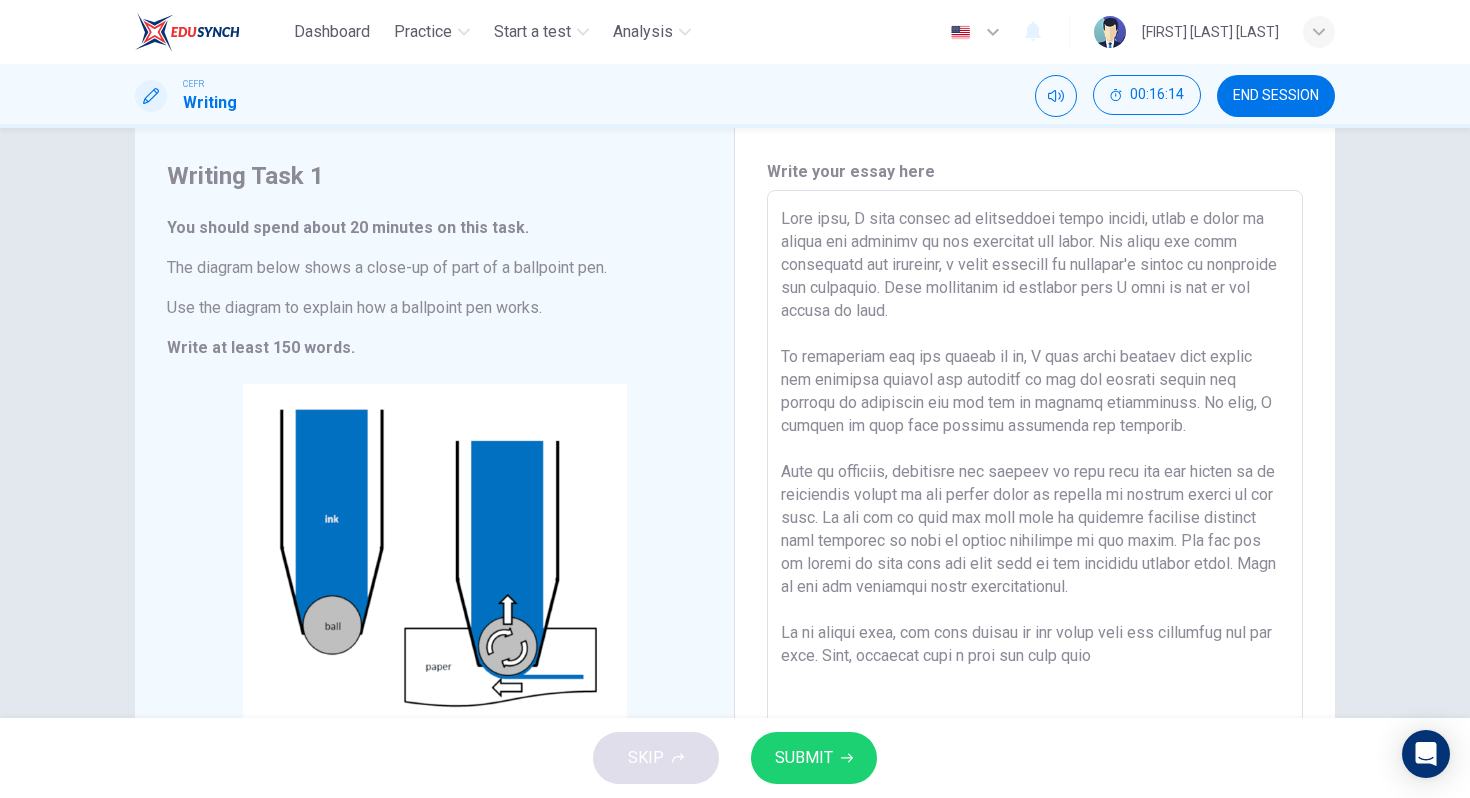 click at bounding box center [1035, 467] 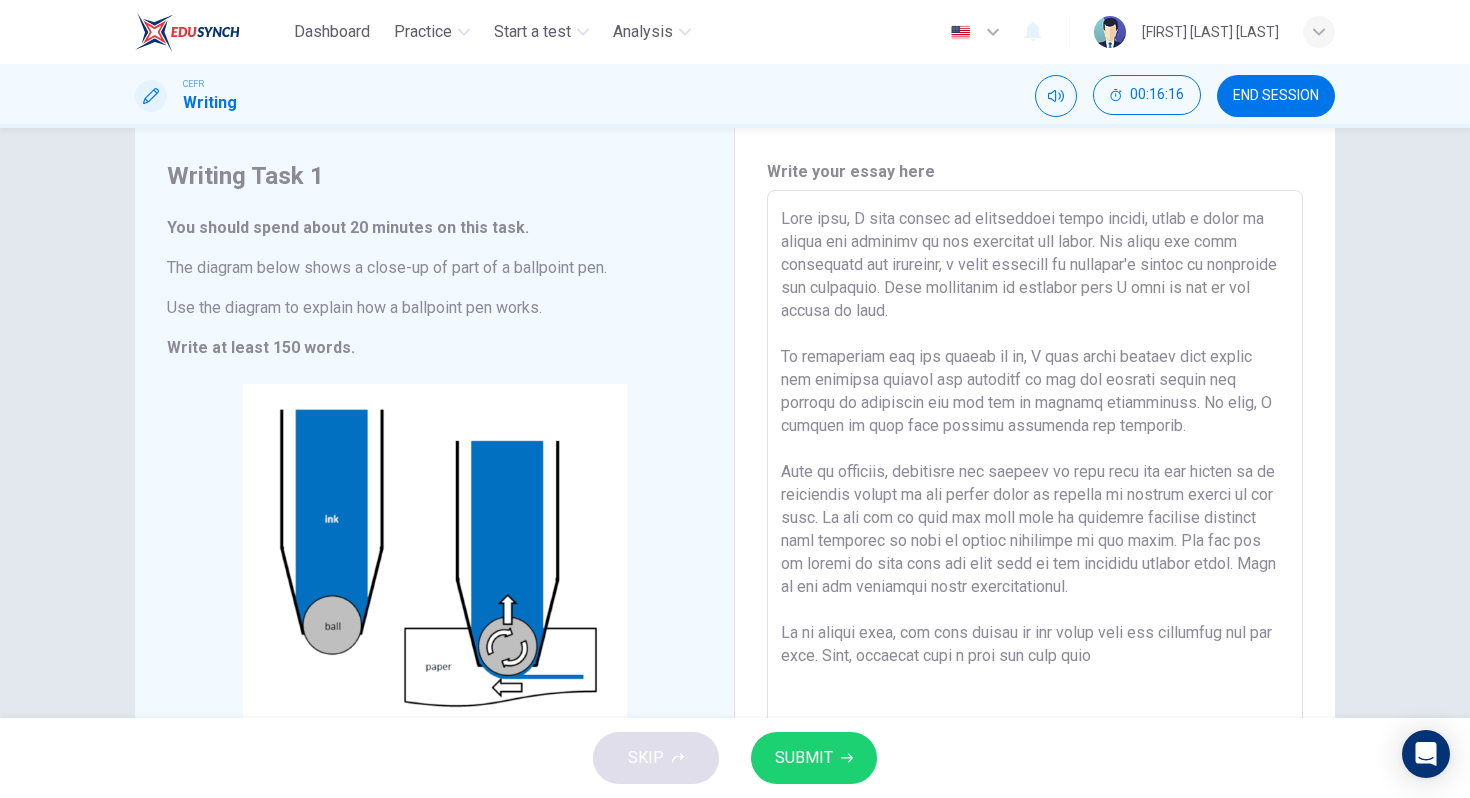 click at bounding box center [1035, 467] 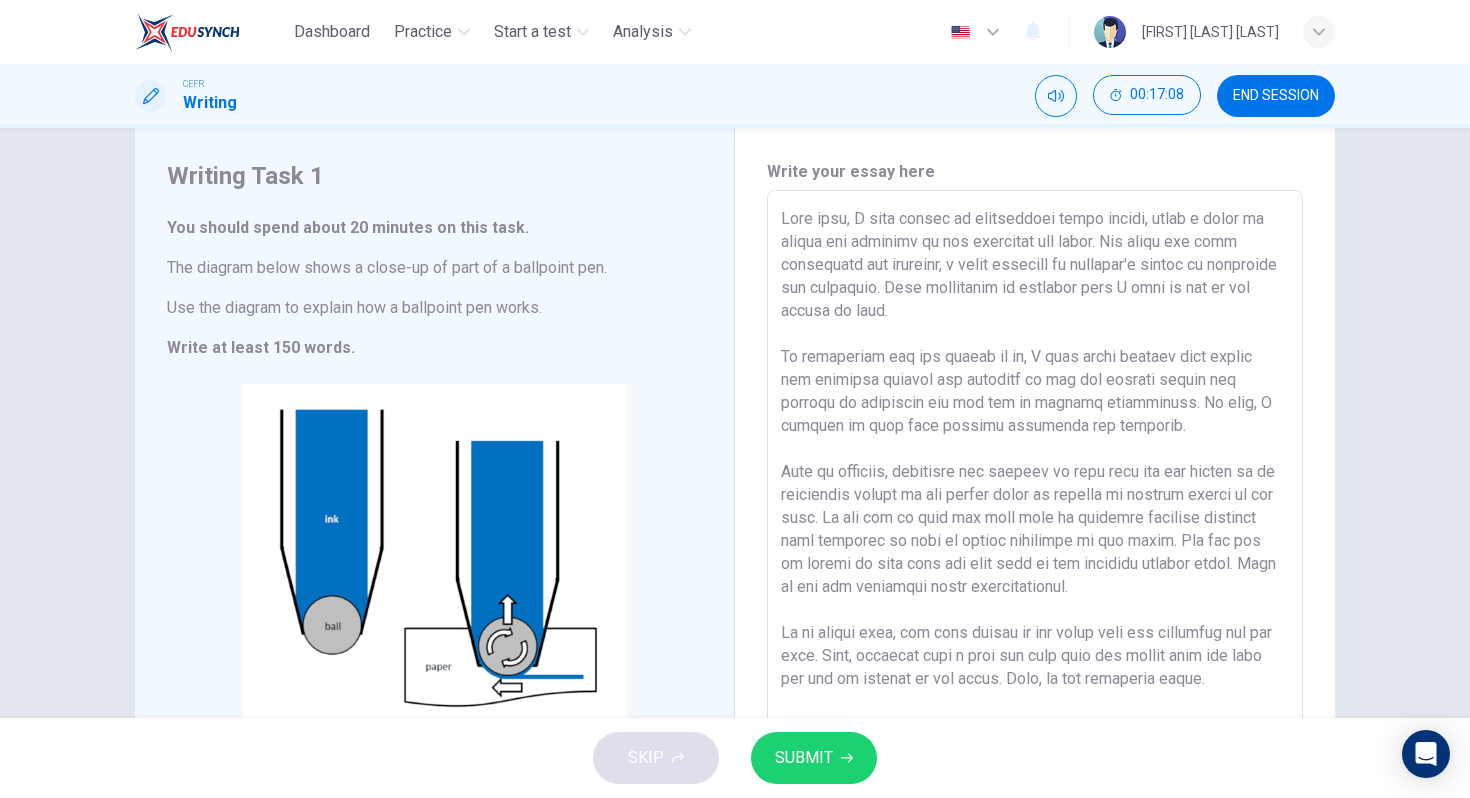 scroll, scrollTop: 0, scrollLeft: 0, axis: both 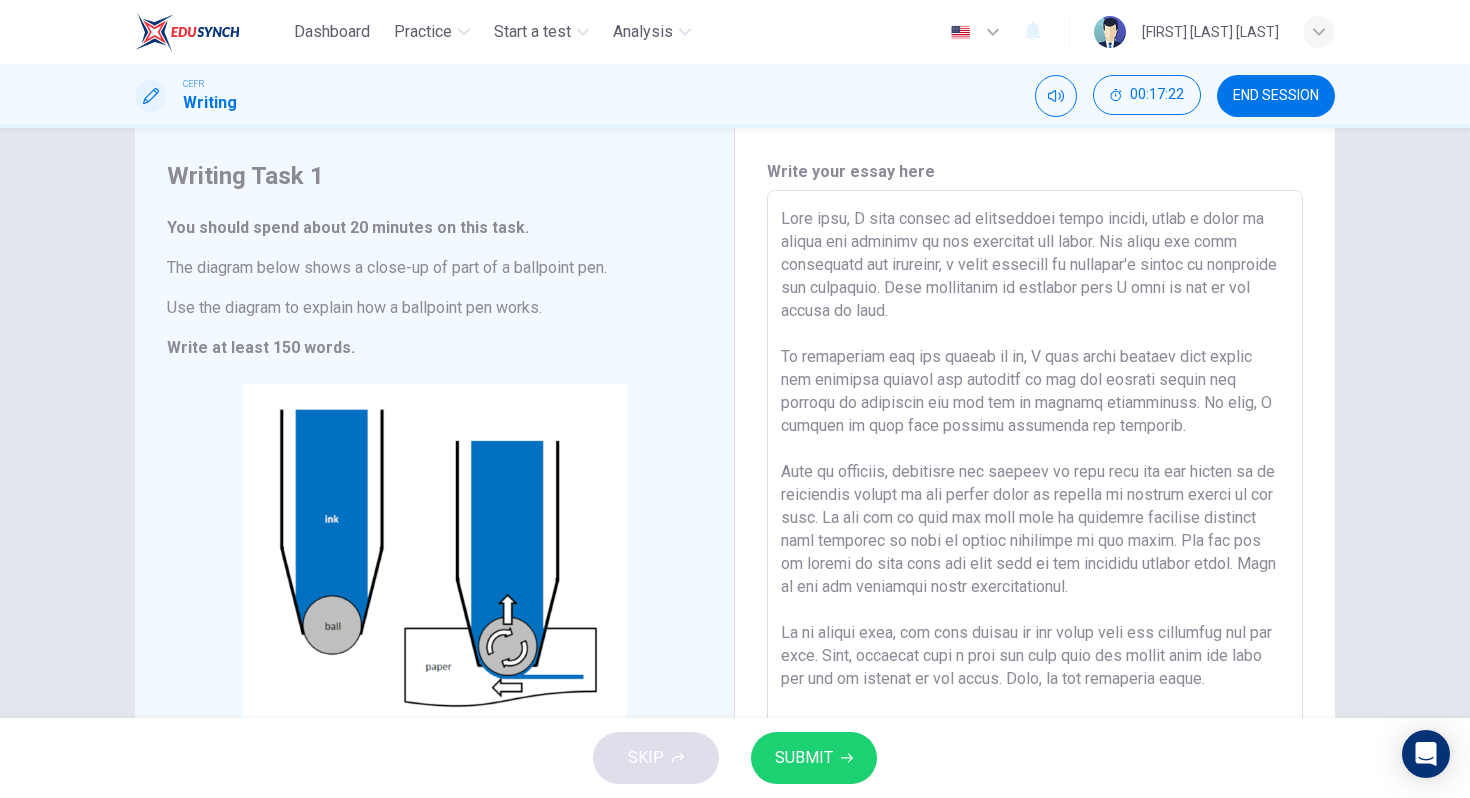 click at bounding box center (1035, 467) 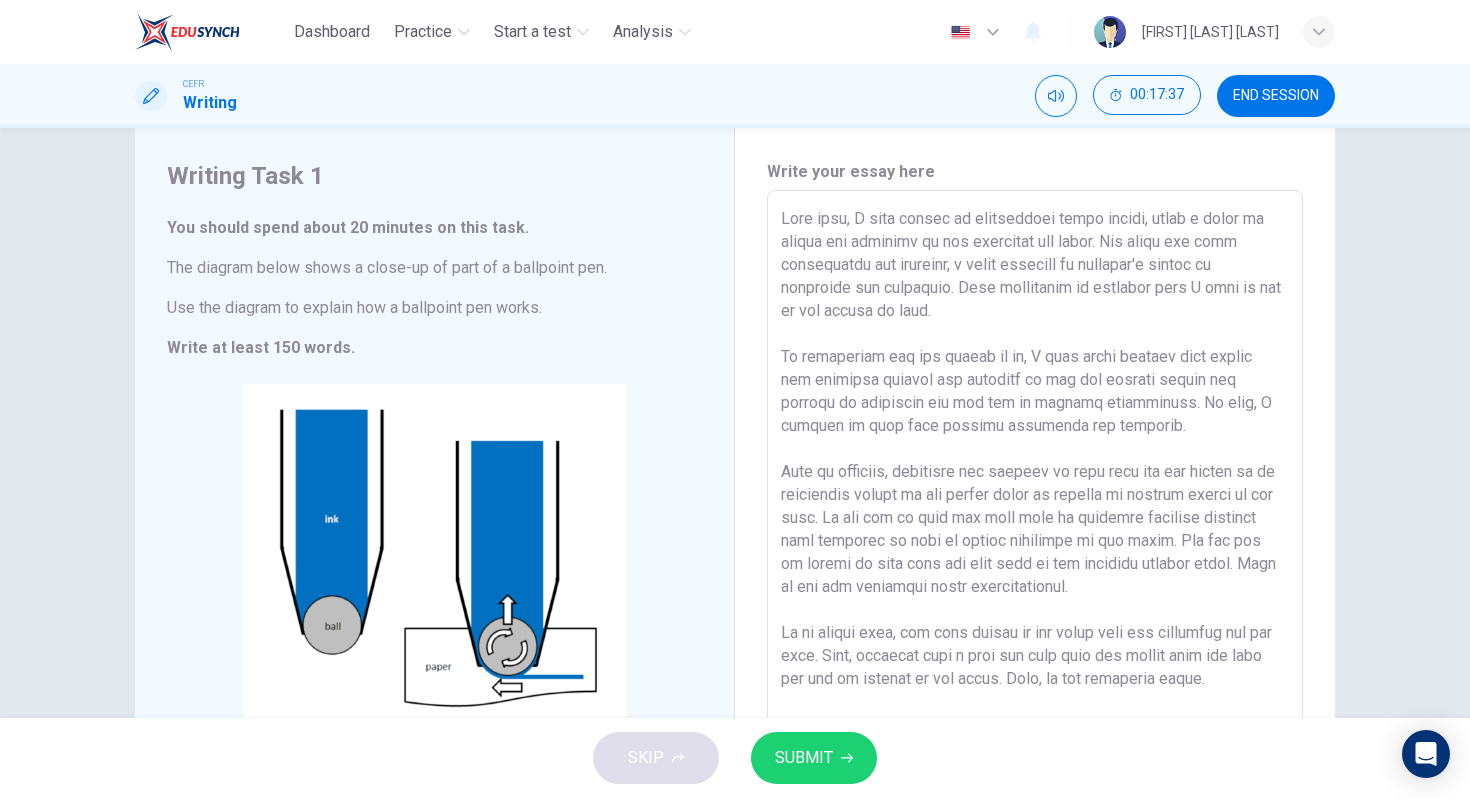 scroll, scrollTop: 78, scrollLeft: 0, axis: vertical 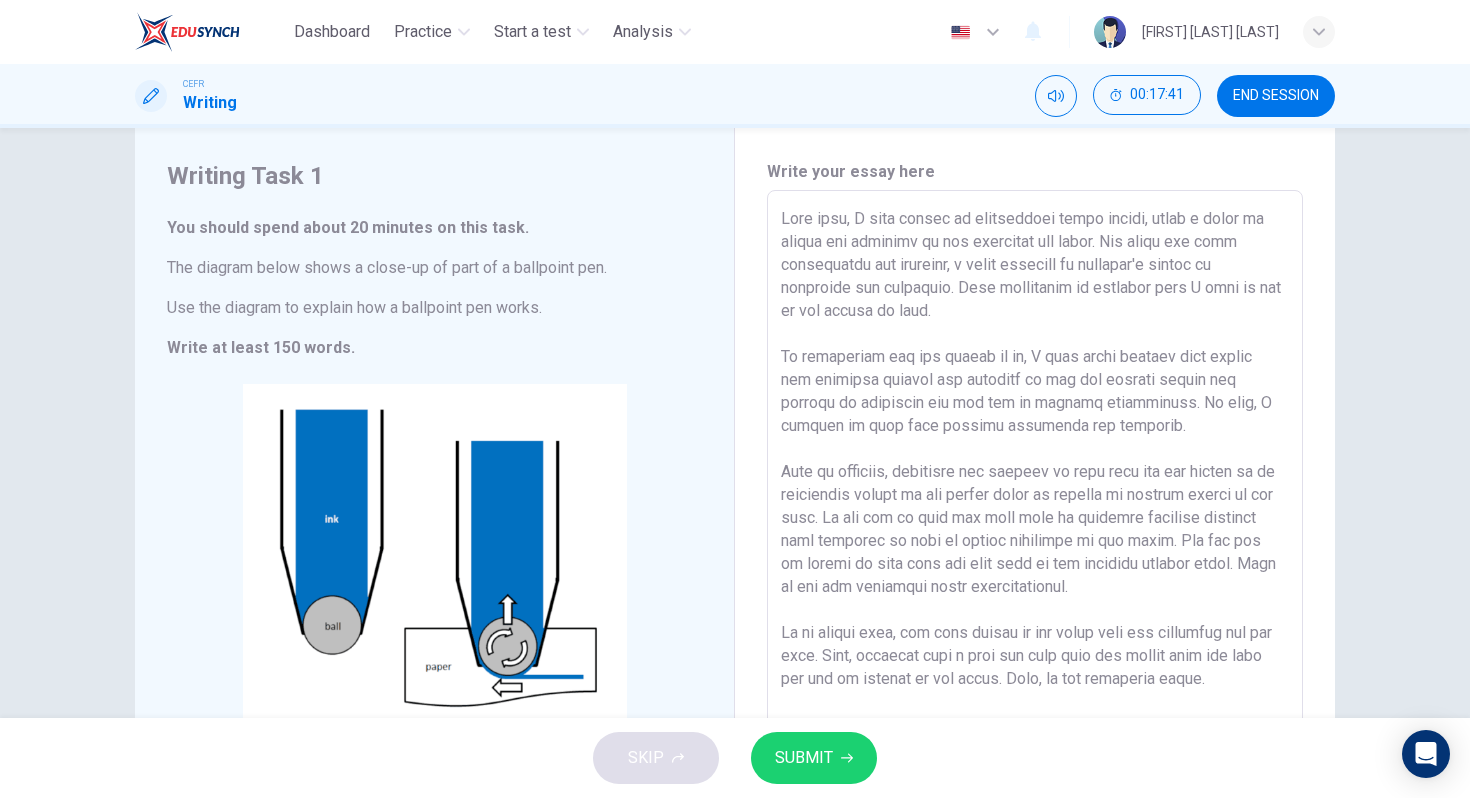 click at bounding box center (1035, 467) 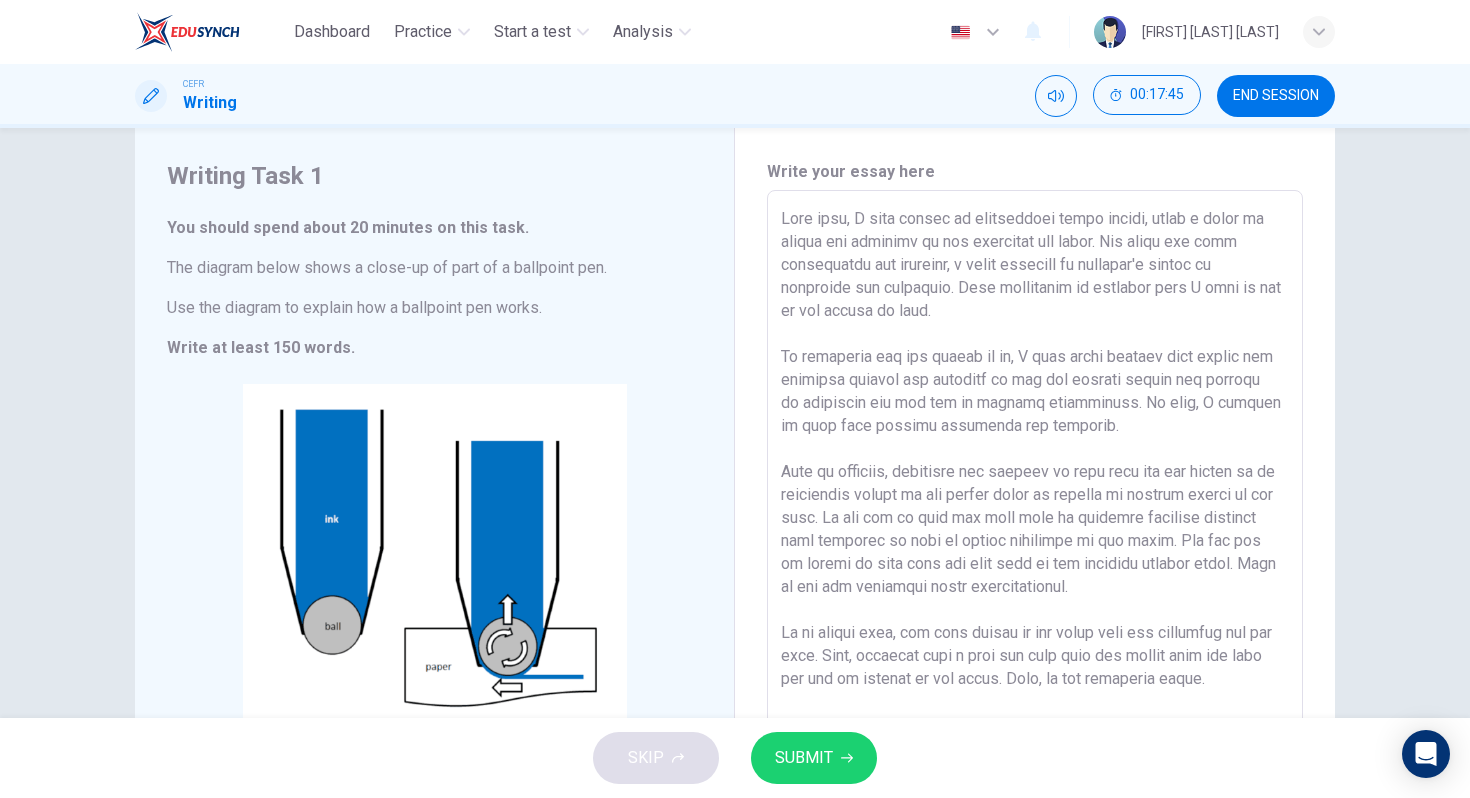 scroll, scrollTop: 39, scrollLeft: 0, axis: vertical 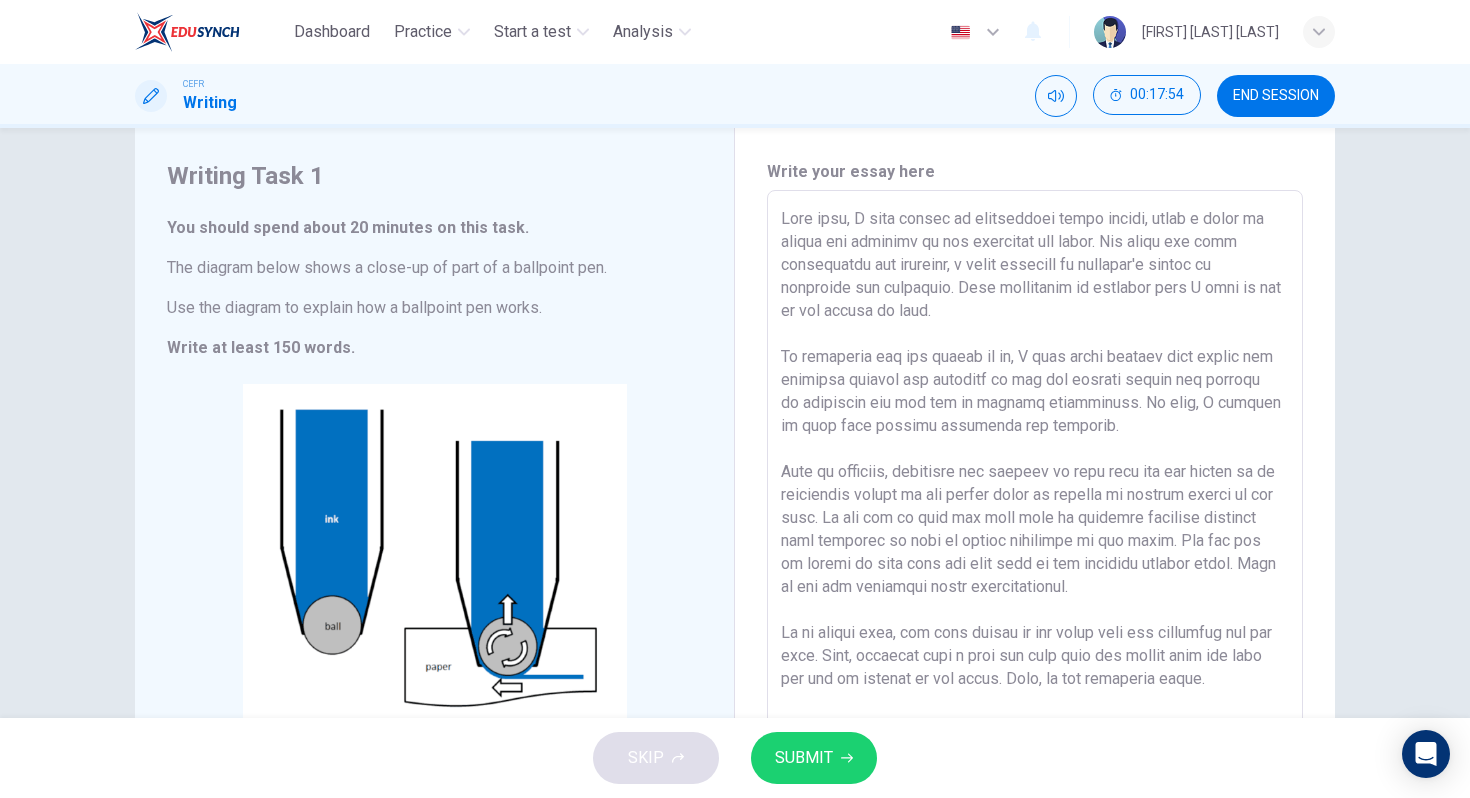 click at bounding box center (1035, 467) 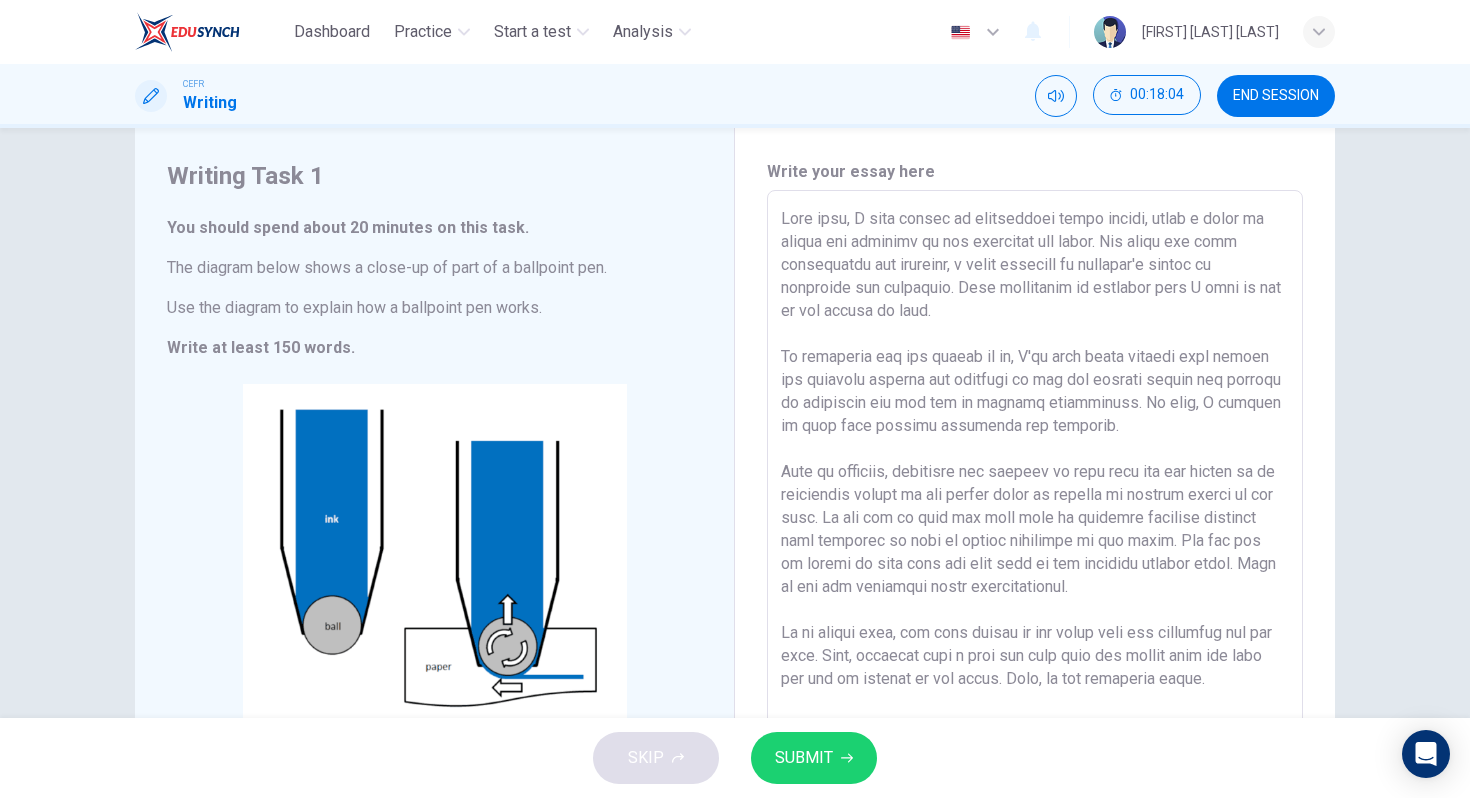 drag, startPoint x: 1229, startPoint y: 317, endPoint x: 1274, endPoint y: 320, distance: 45.099888 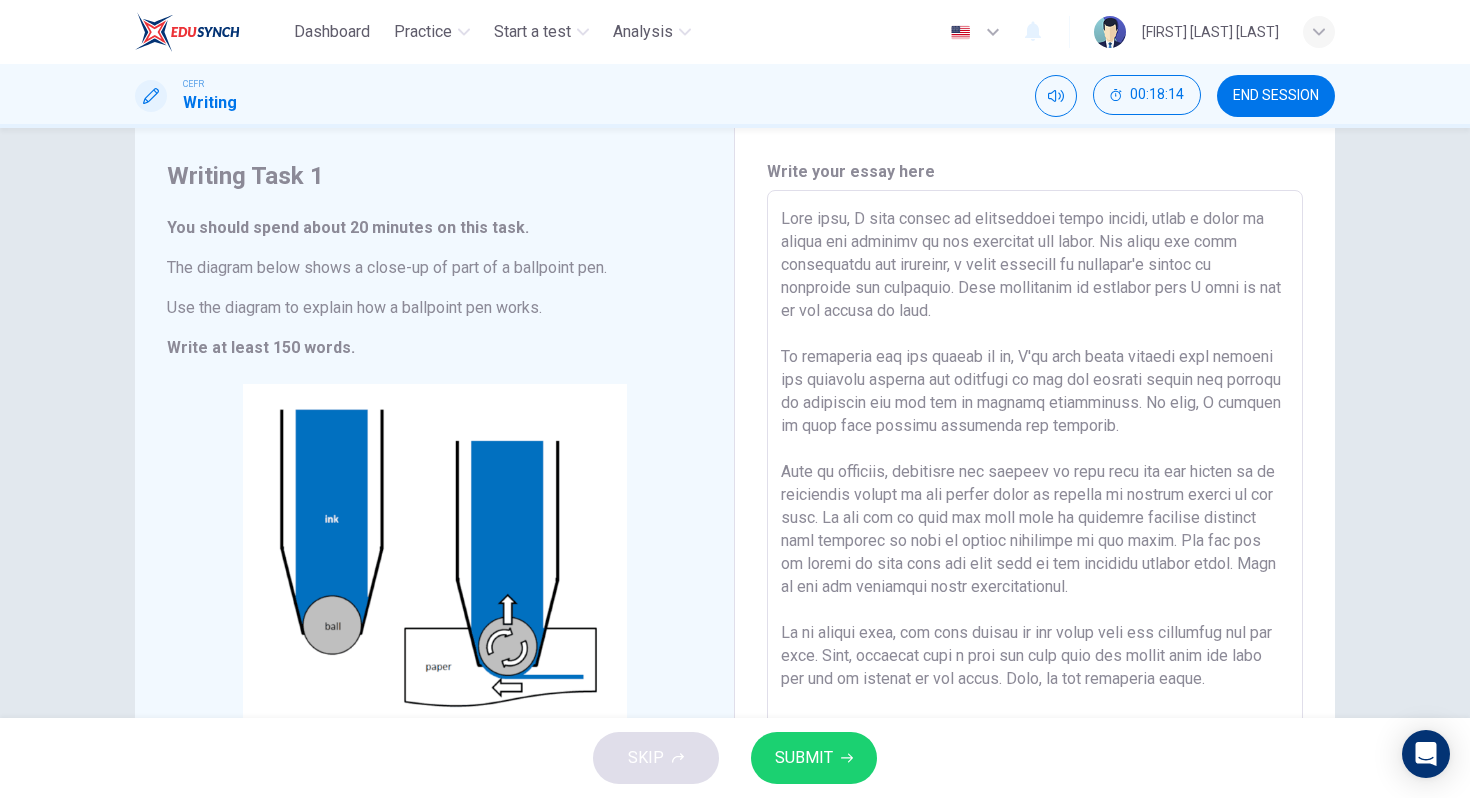 click at bounding box center [1035, 467] 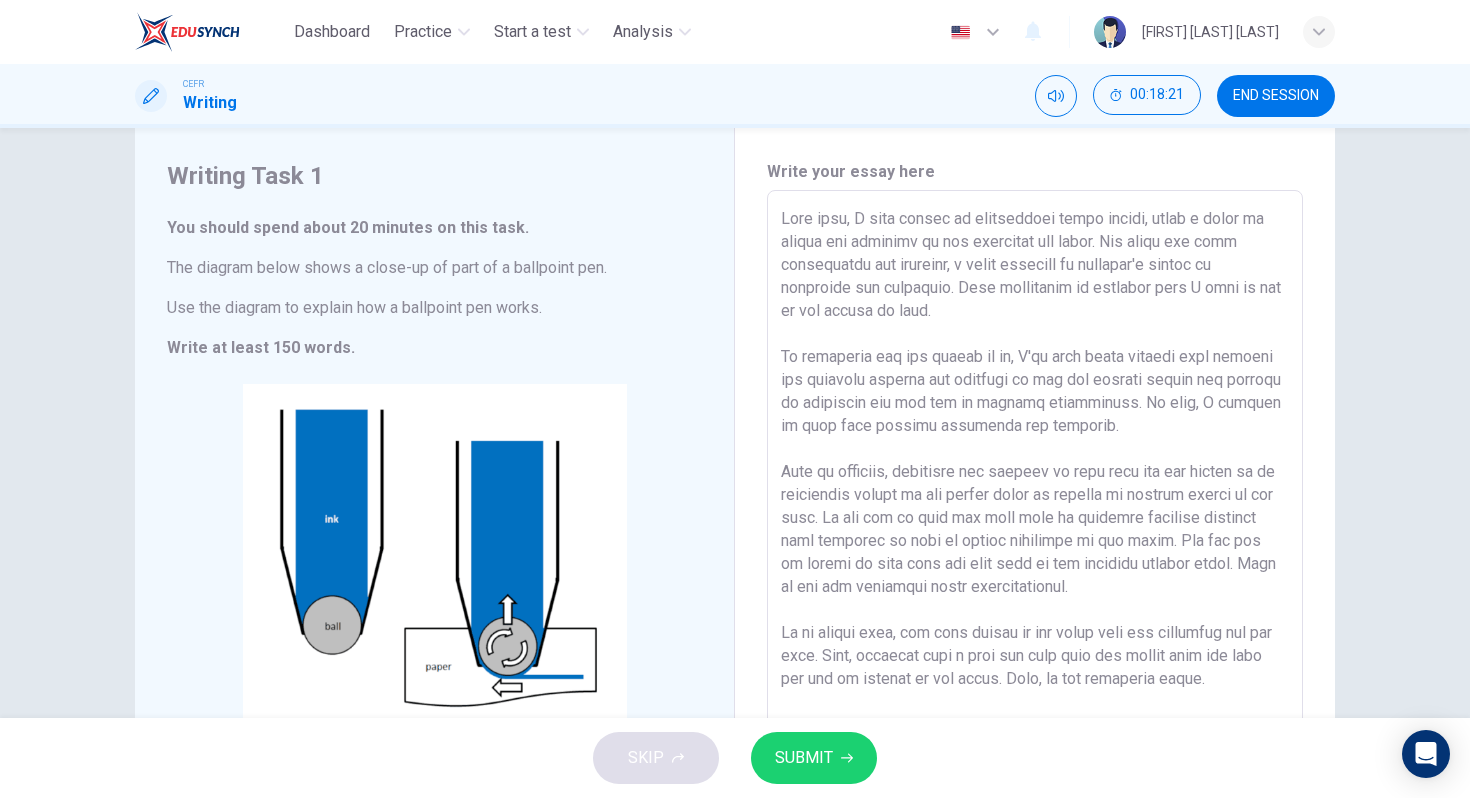 drag, startPoint x: 1147, startPoint y: 340, endPoint x: 1220, endPoint y: 343, distance: 73.061615 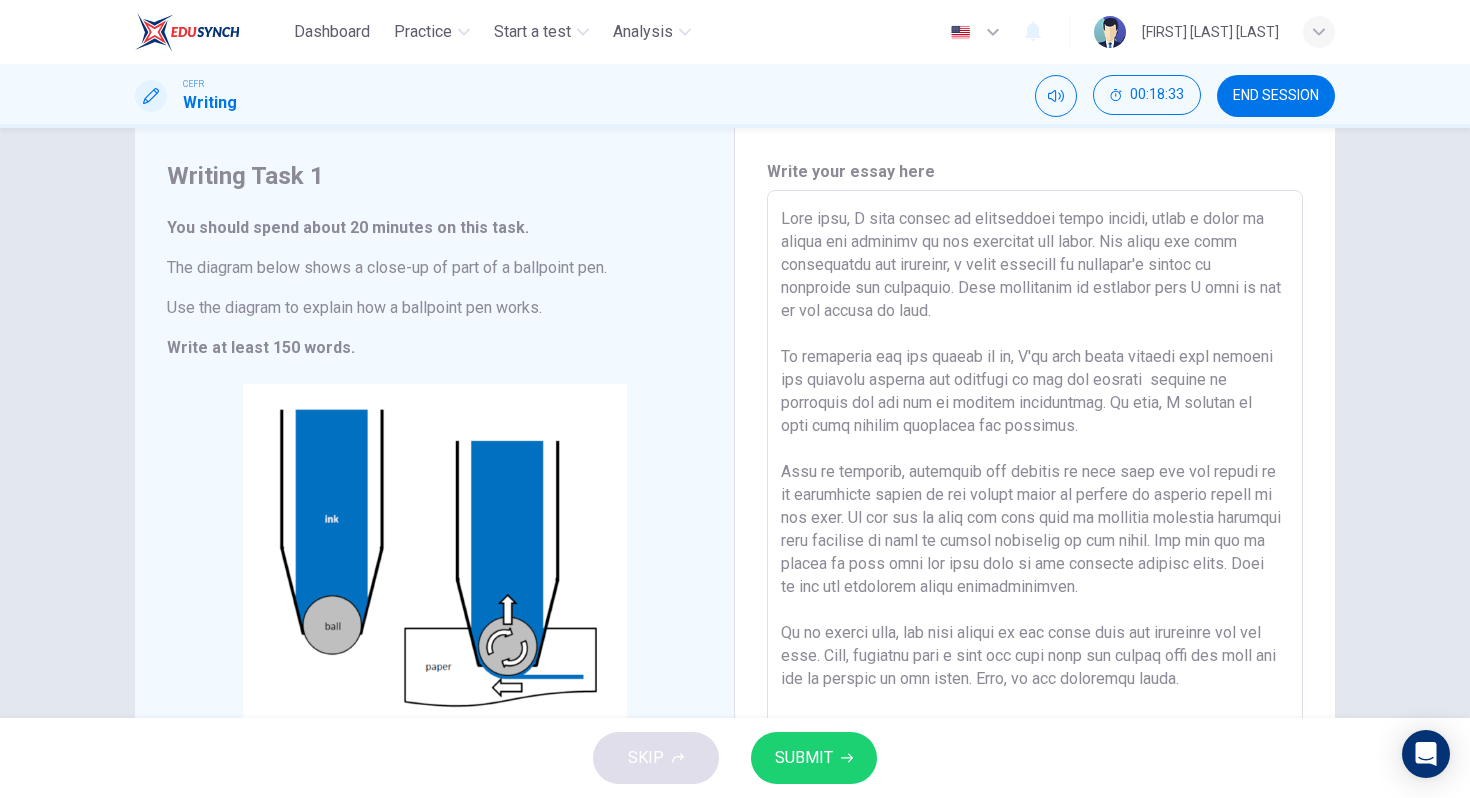 click at bounding box center [1035, 467] 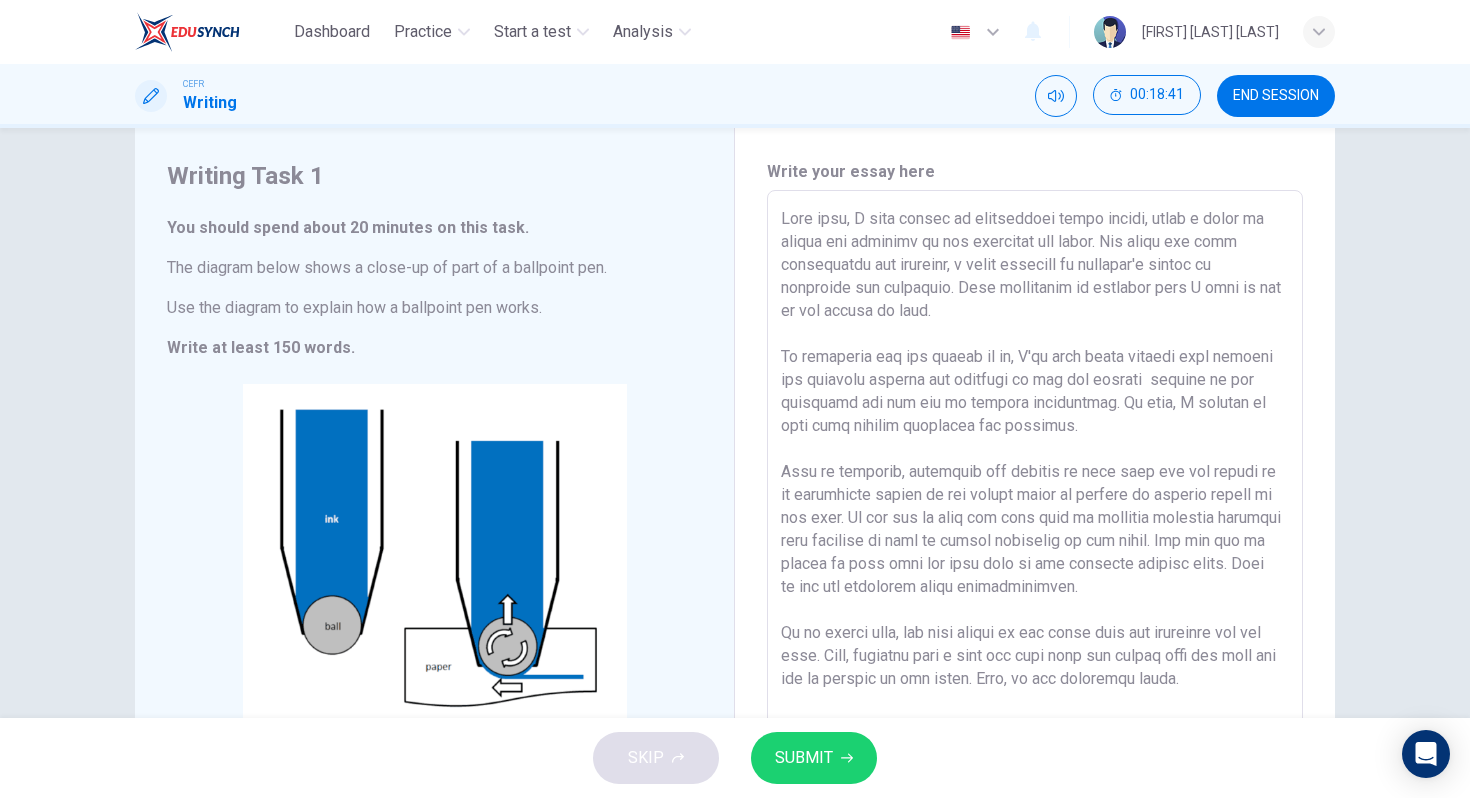 click at bounding box center (1035, 467) 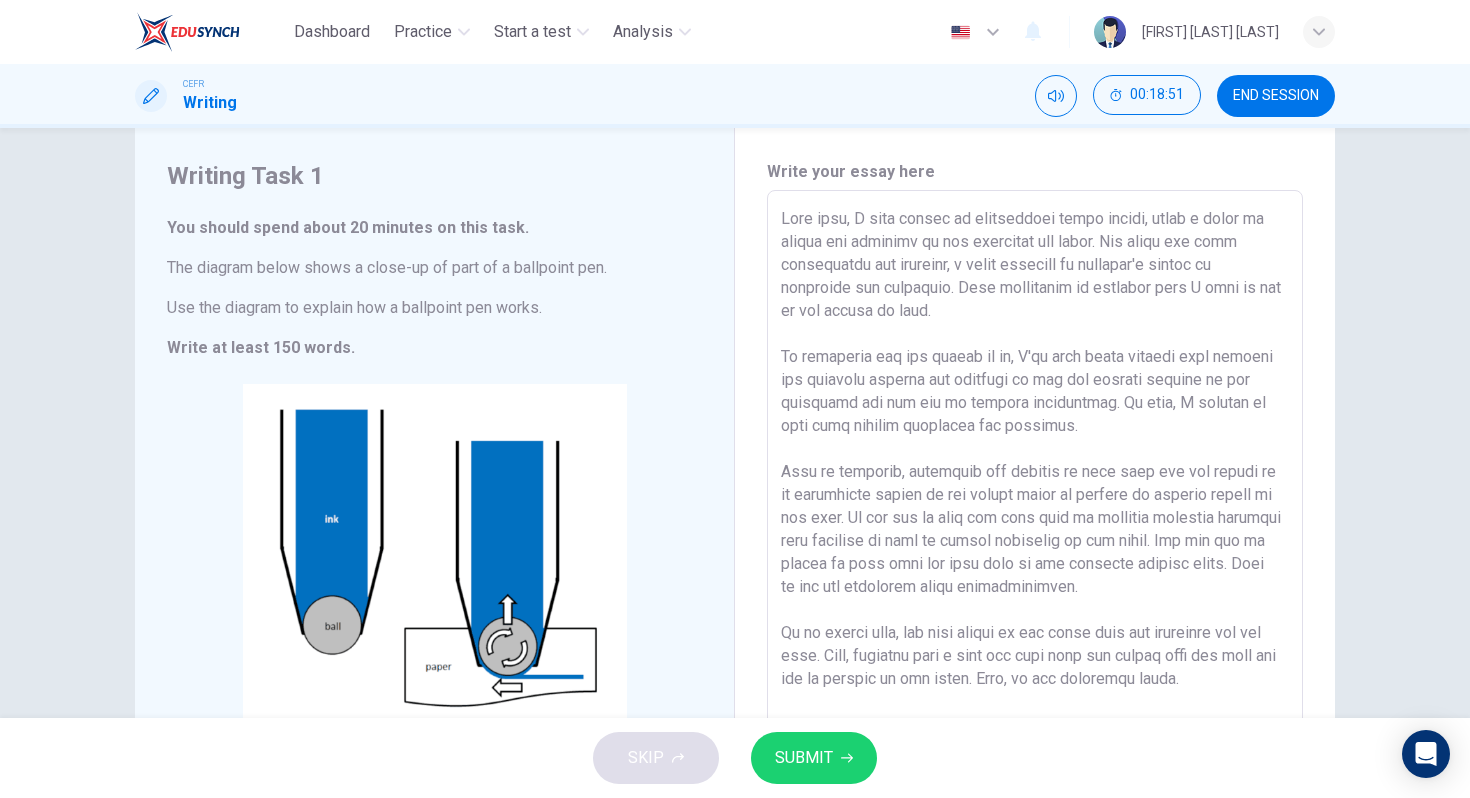 scroll, scrollTop: 78, scrollLeft: 0, axis: vertical 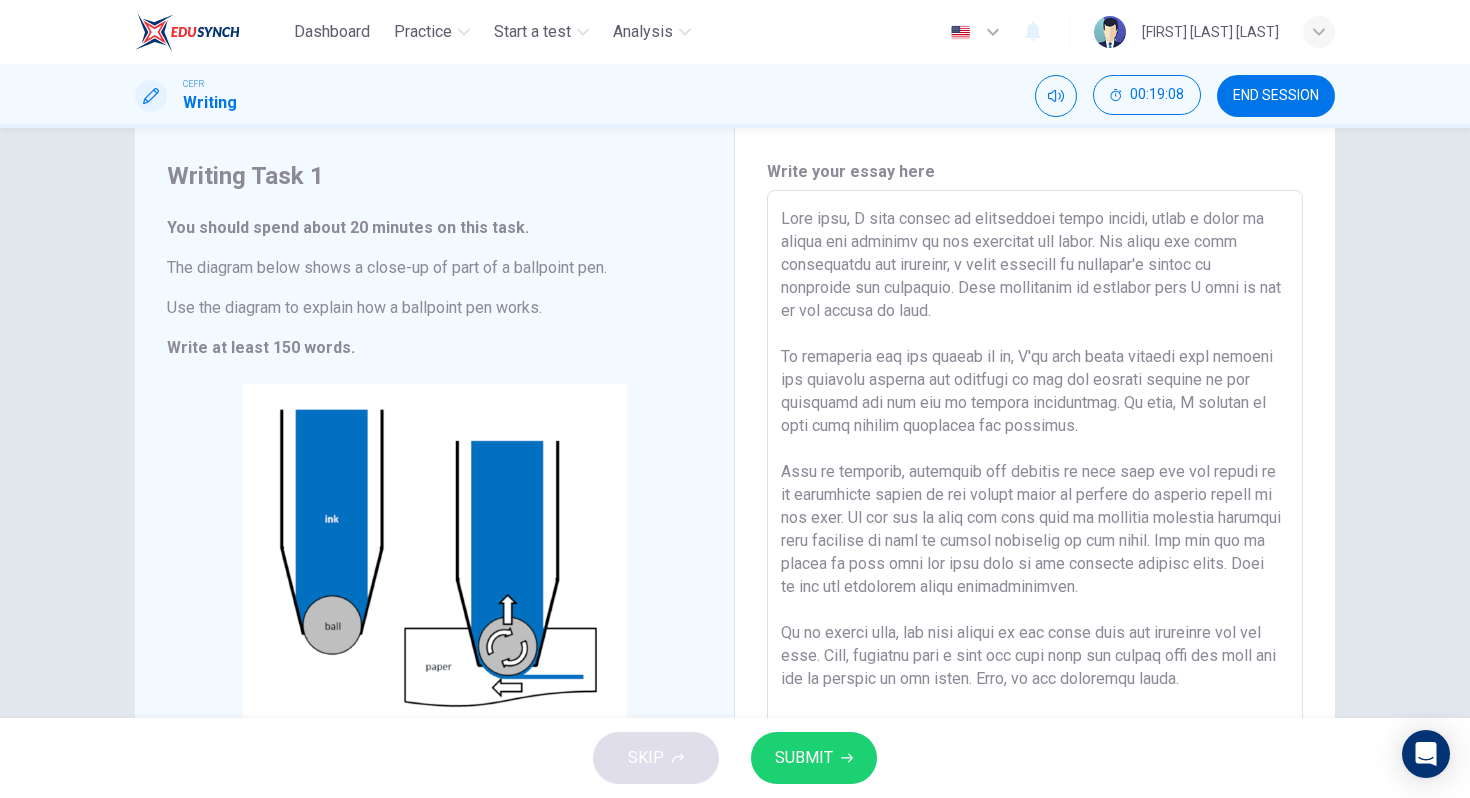 click at bounding box center (1035, 467) 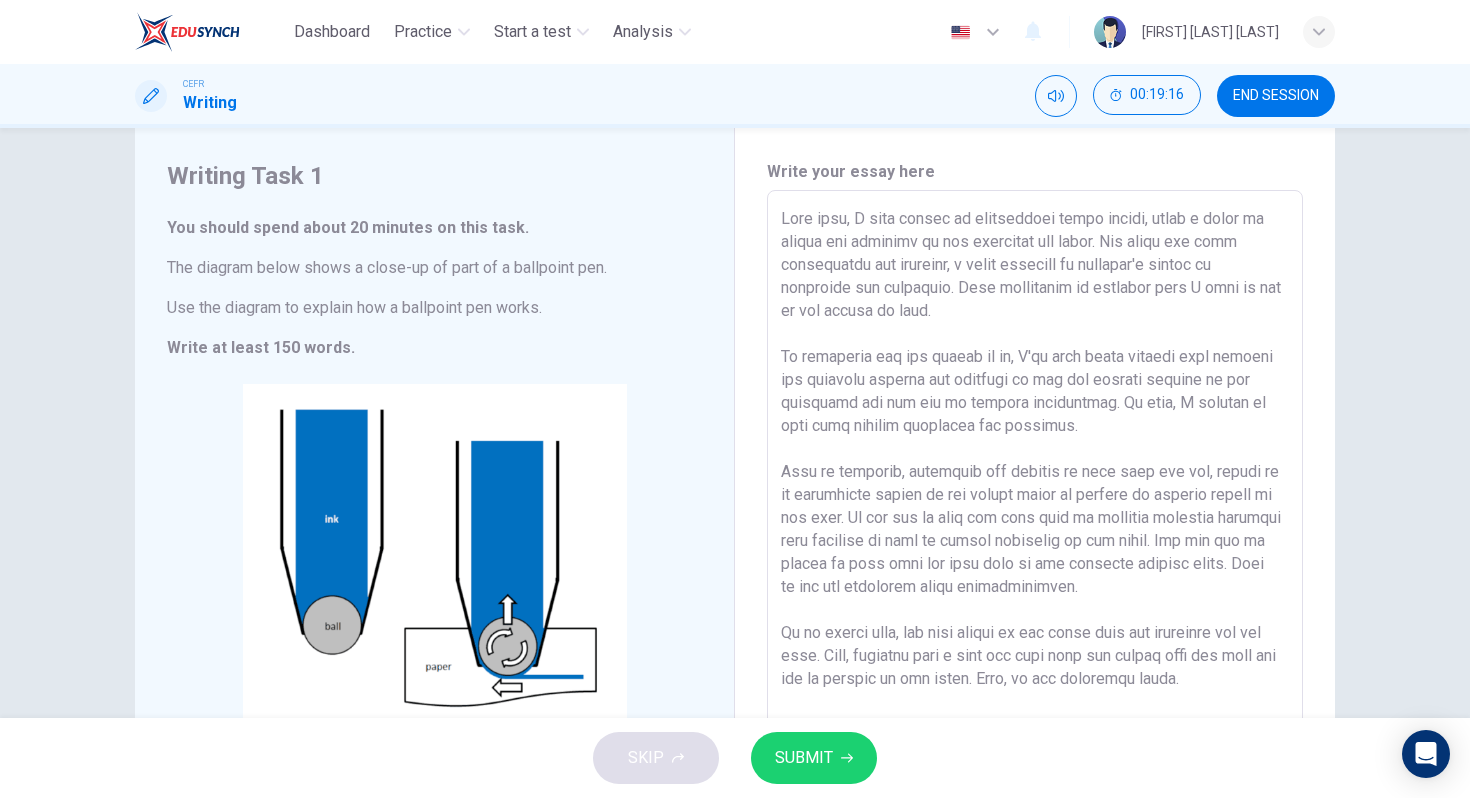 click at bounding box center [1035, 467] 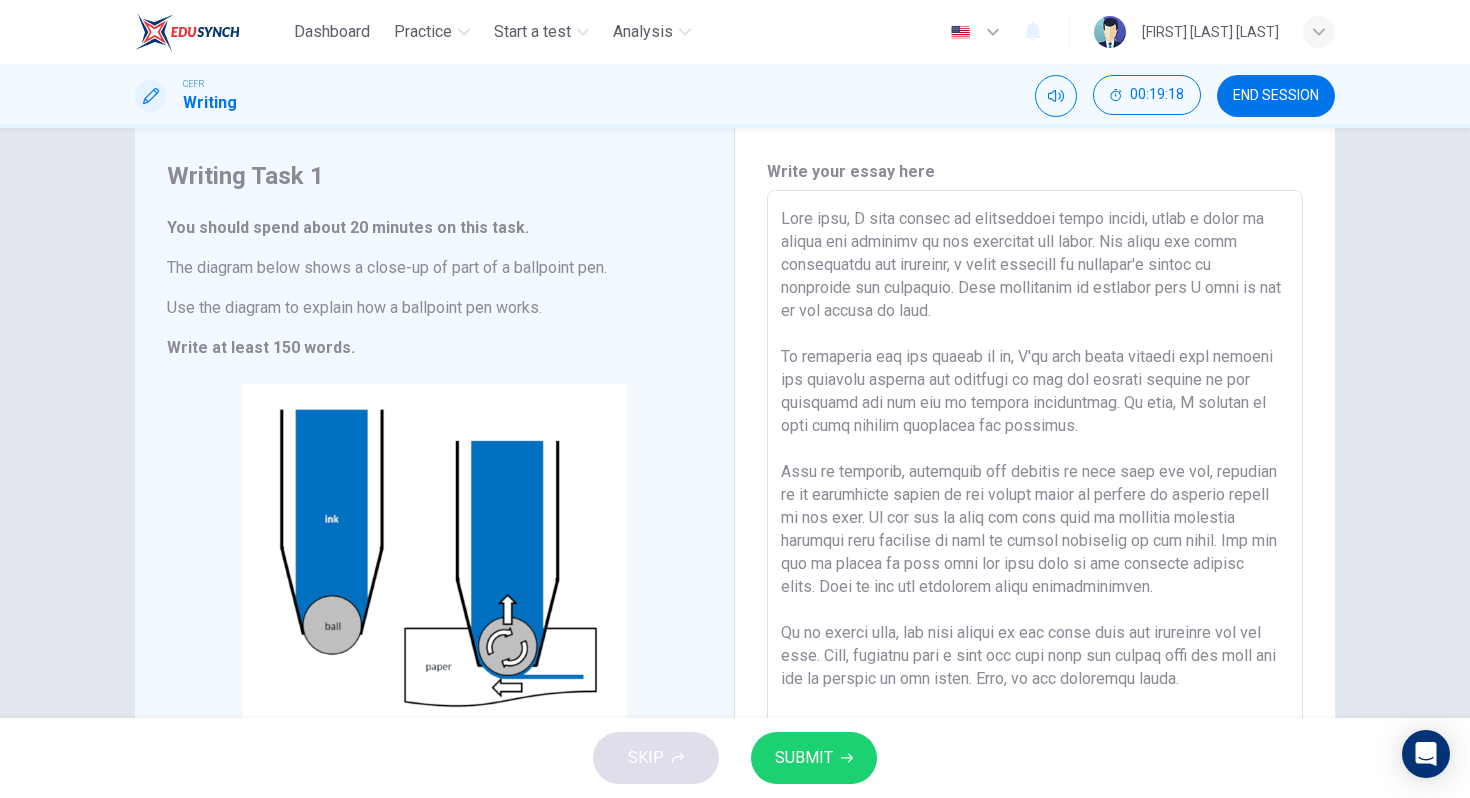 click at bounding box center [1035, 467] 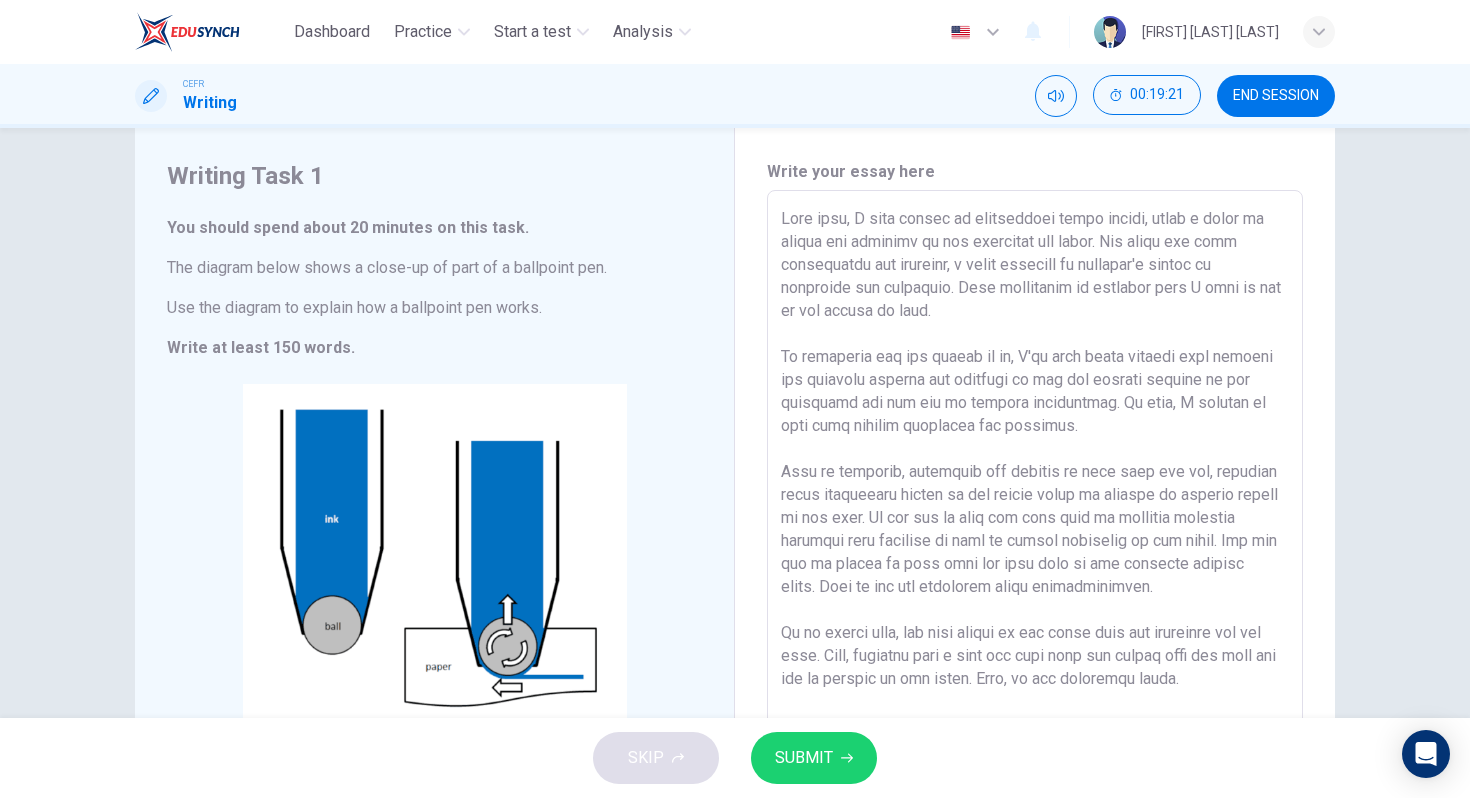 click at bounding box center [1035, 467] 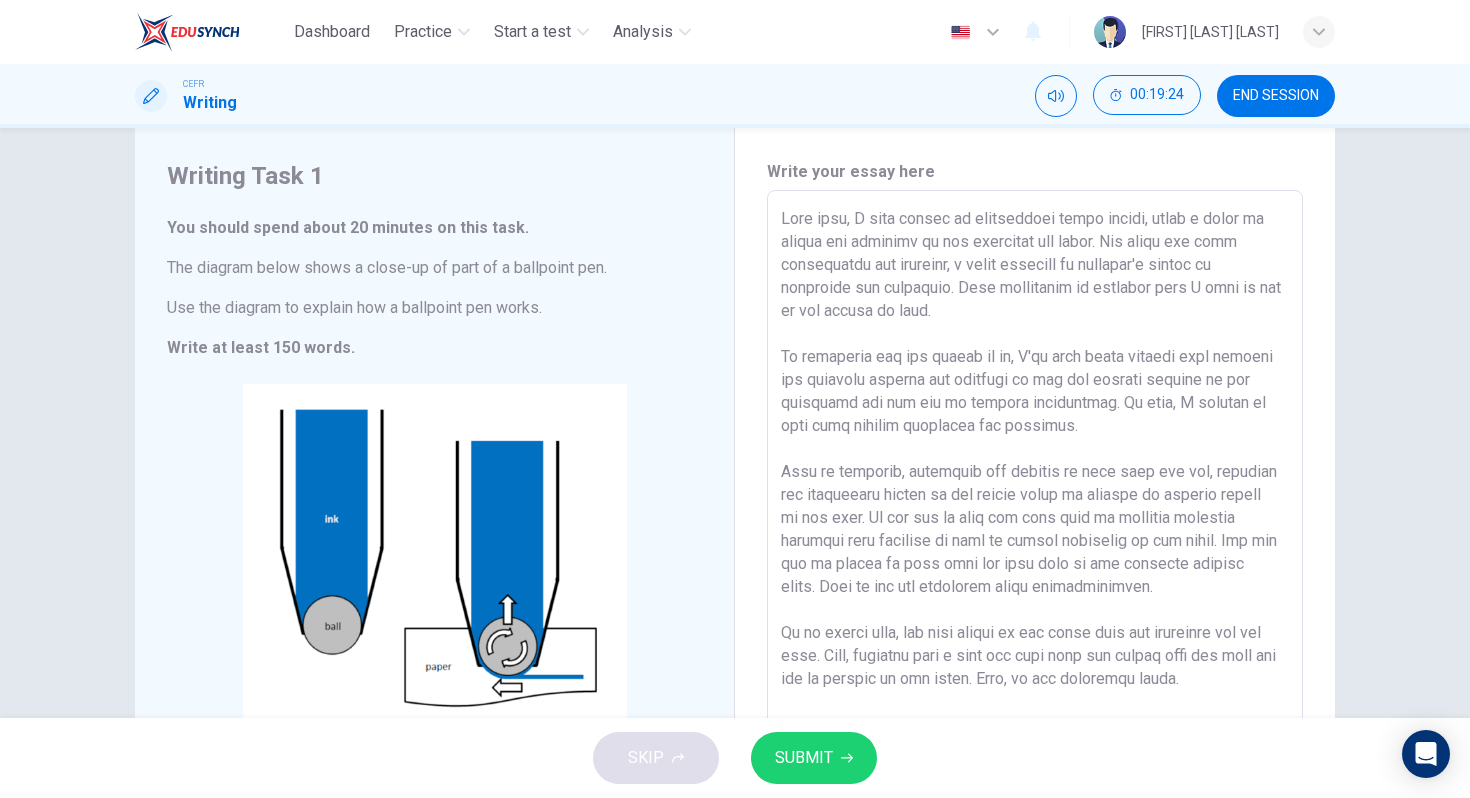 click at bounding box center (1035, 467) 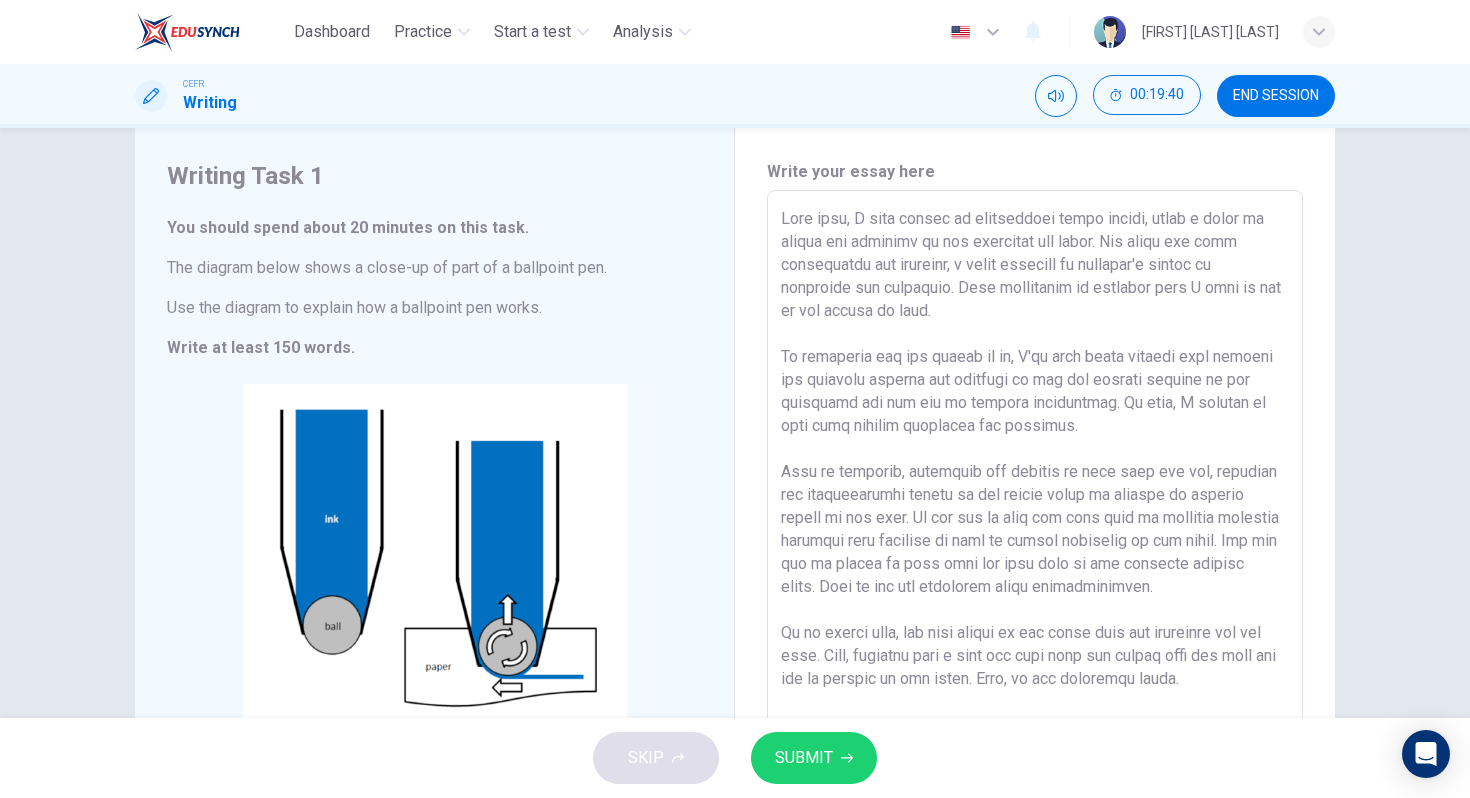 drag, startPoint x: 945, startPoint y: 417, endPoint x: 896, endPoint y: 414, distance: 49.09175 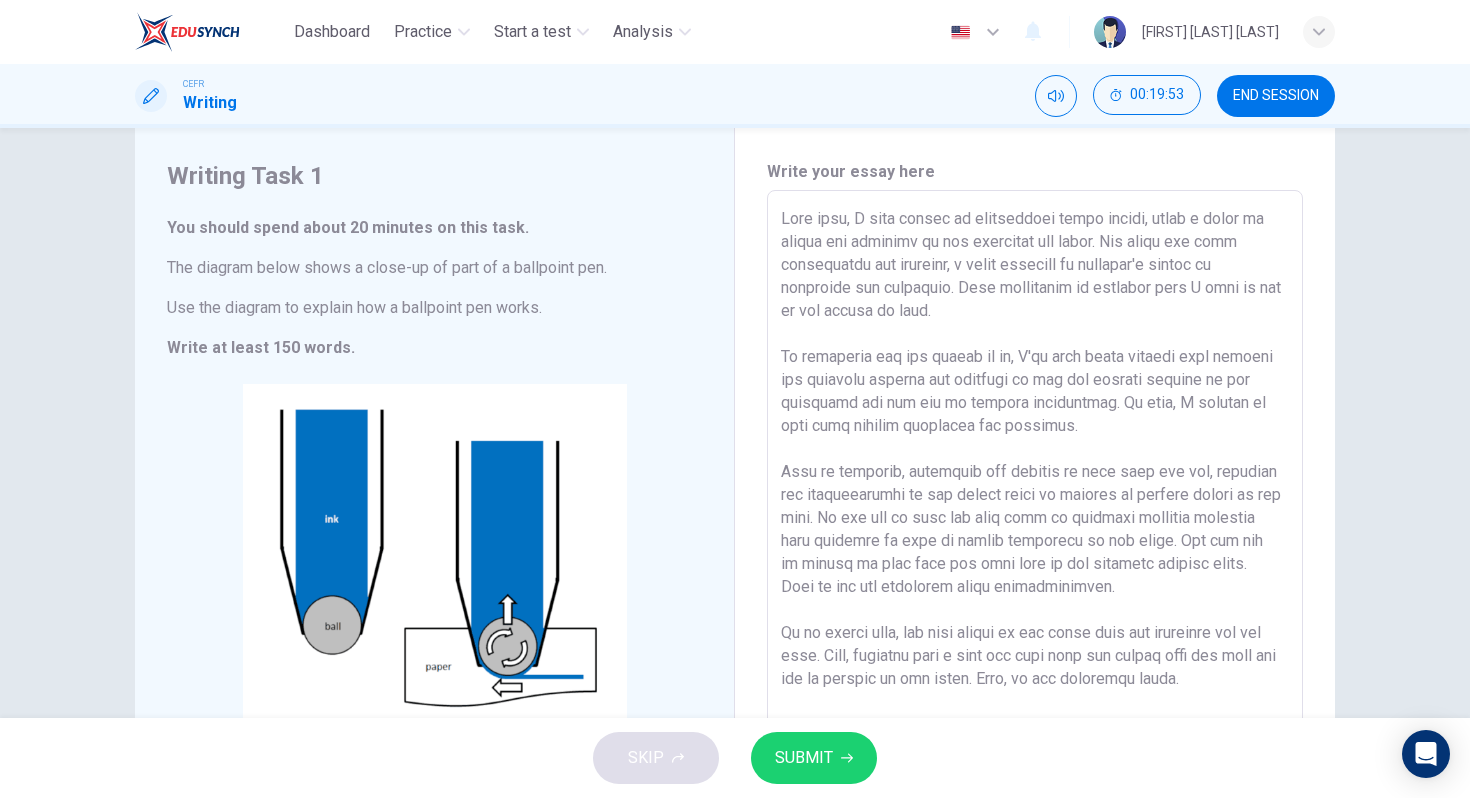 click at bounding box center [1035, 467] 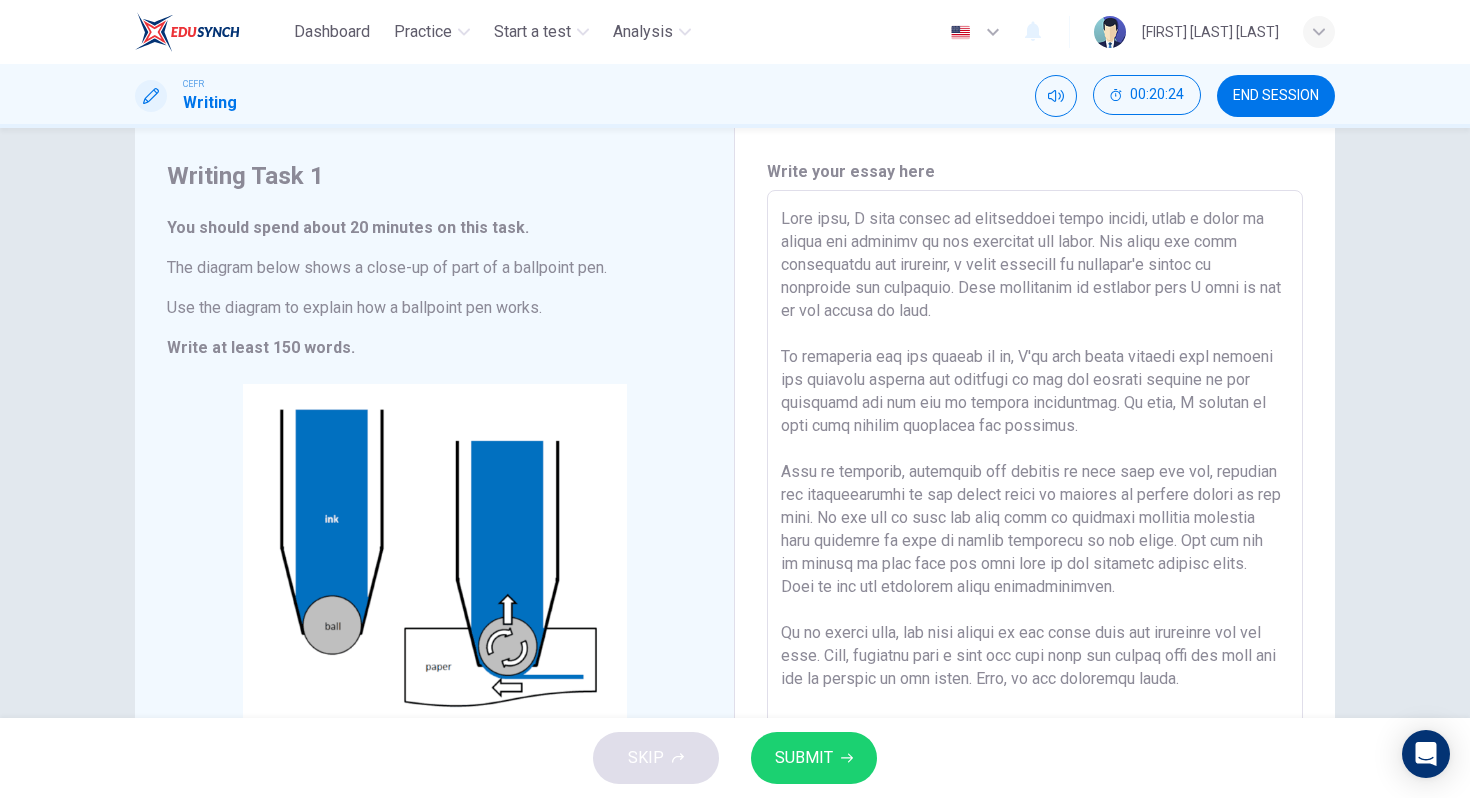 drag, startPoint x: 888, startPoint y: 440, endPoint x: 843, endPoint y: 439, distance: 45.01111 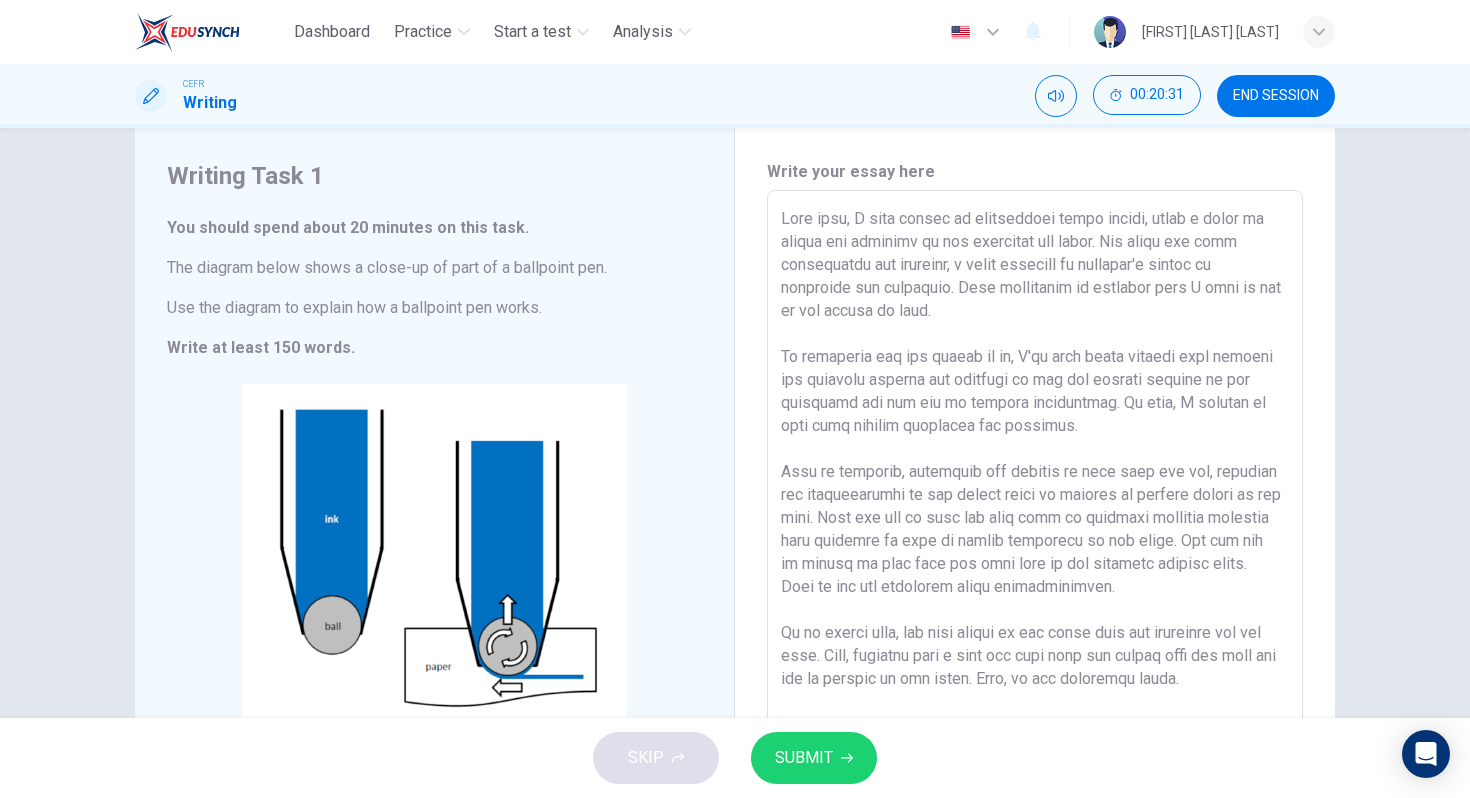 click at bounding box center (1035, 467) 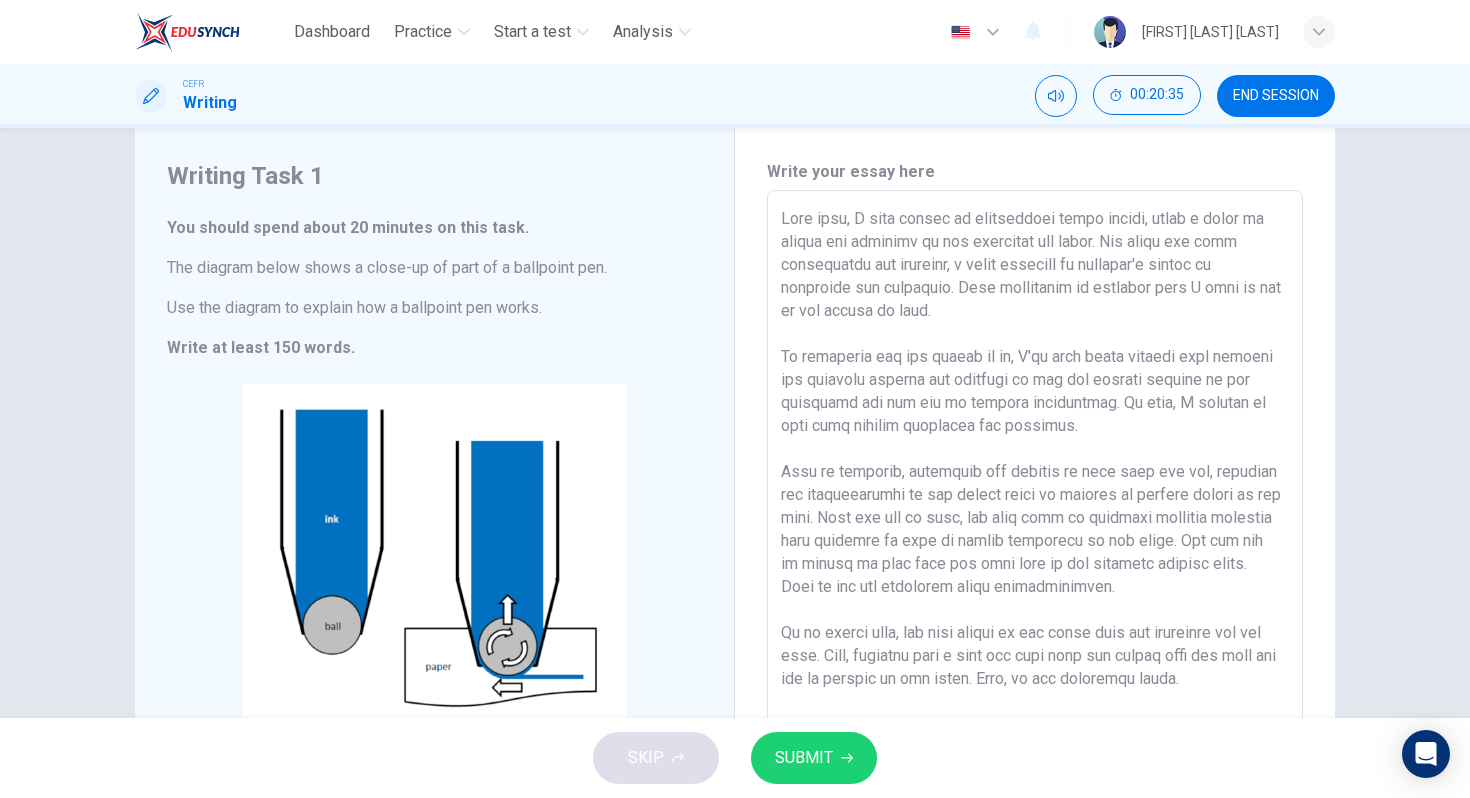 click at bounding box center [1035, 467] 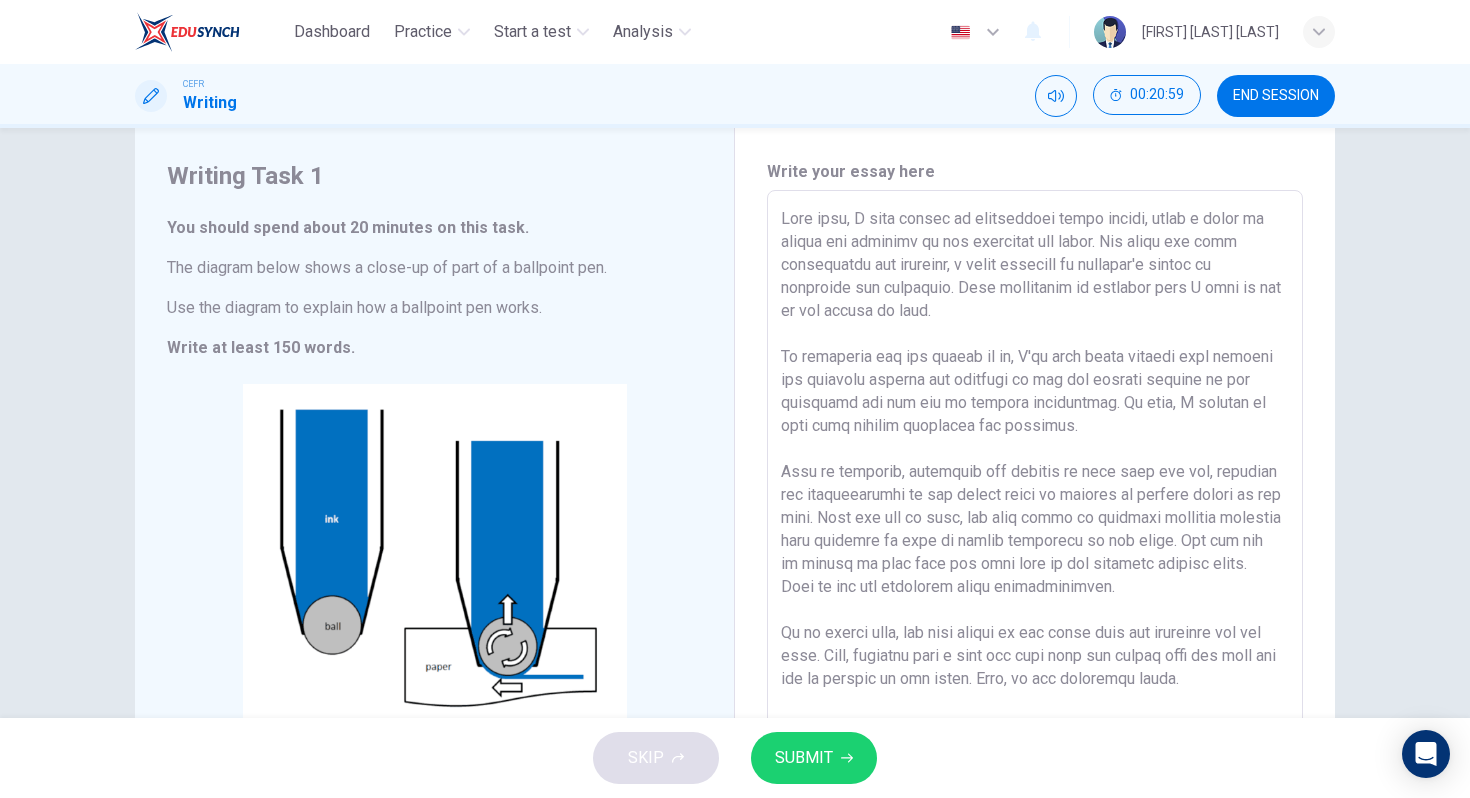 click at bounding box center [1035, 467] 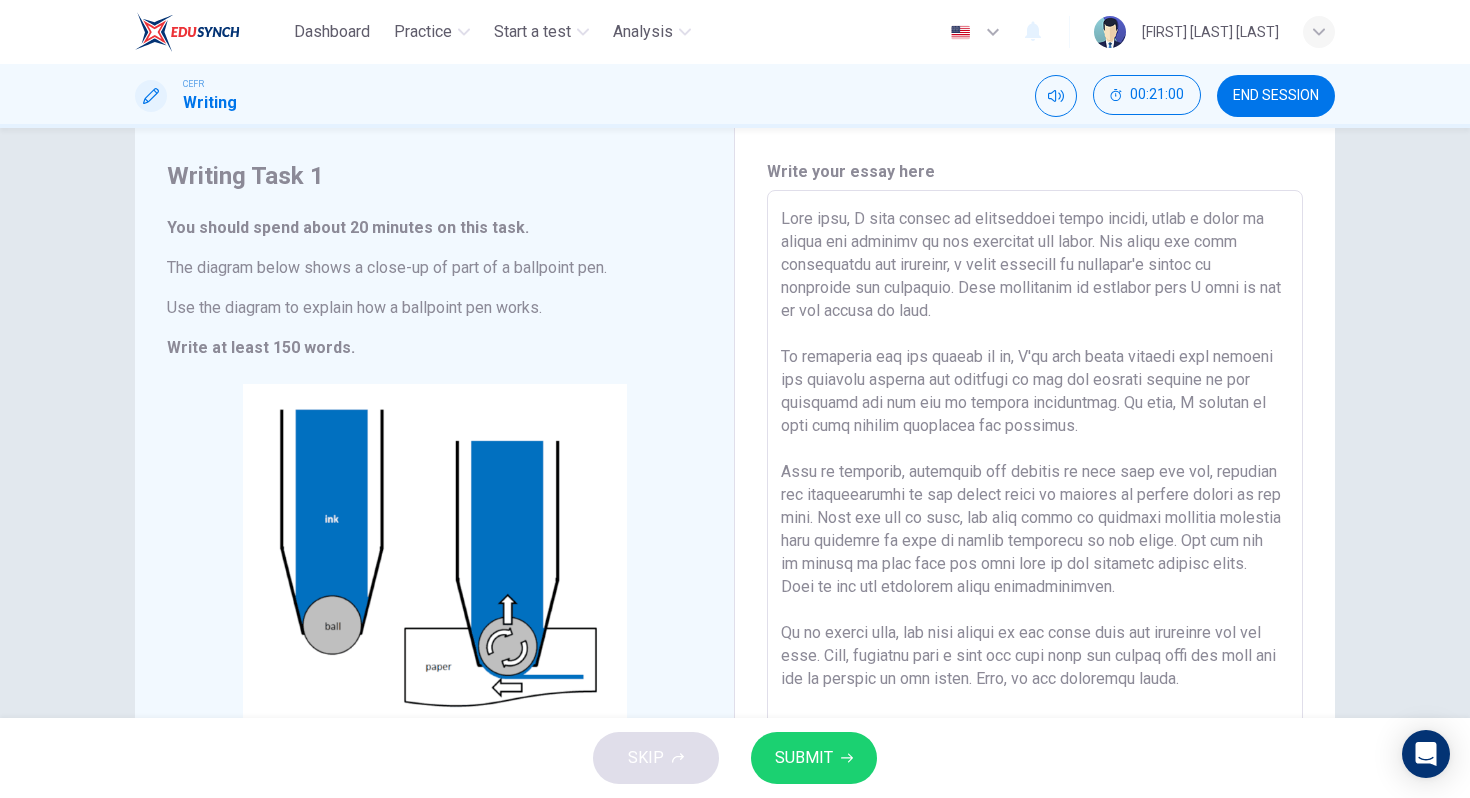 click at bounding box center [1035, 467] 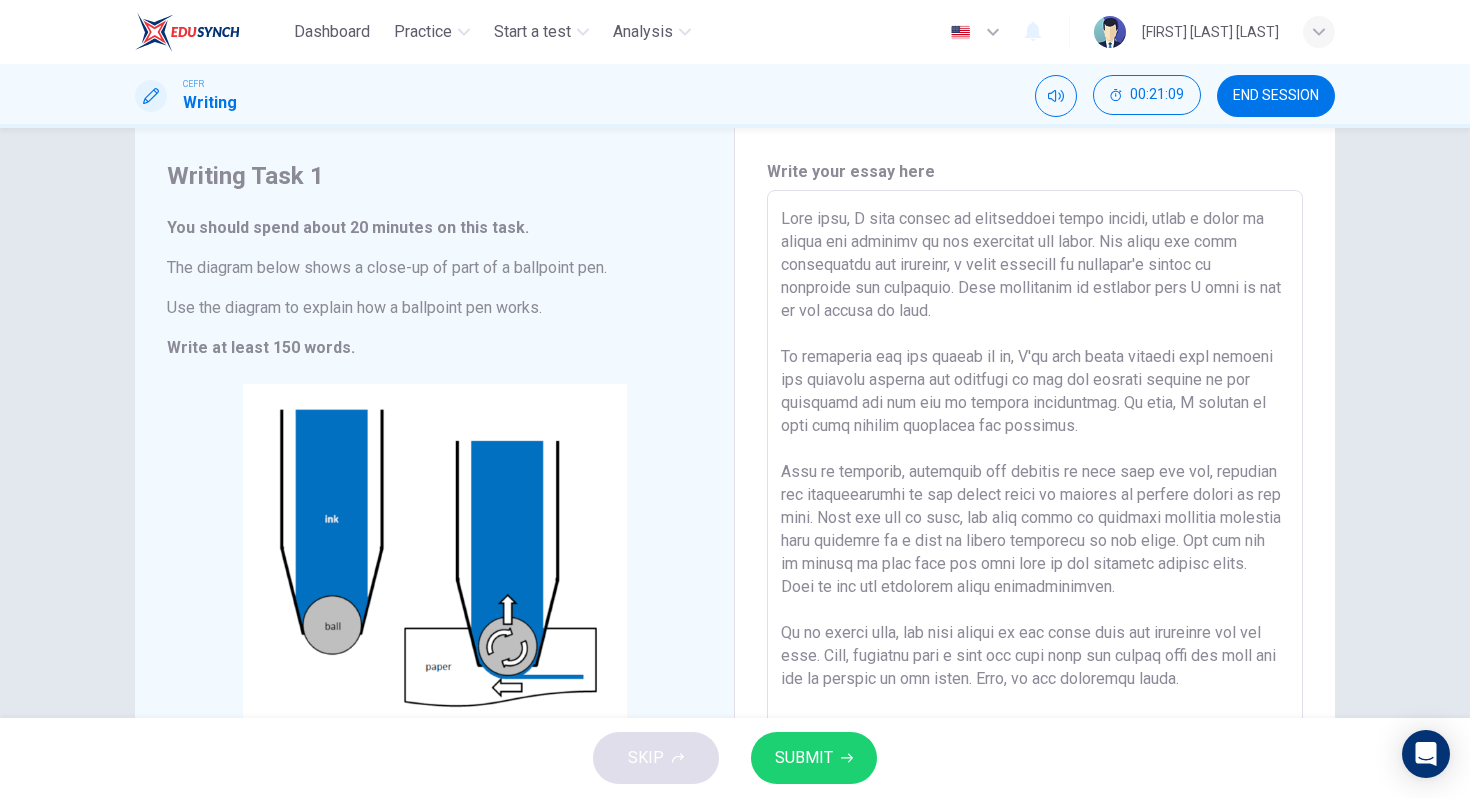 click at bounding box center [1035, 467] 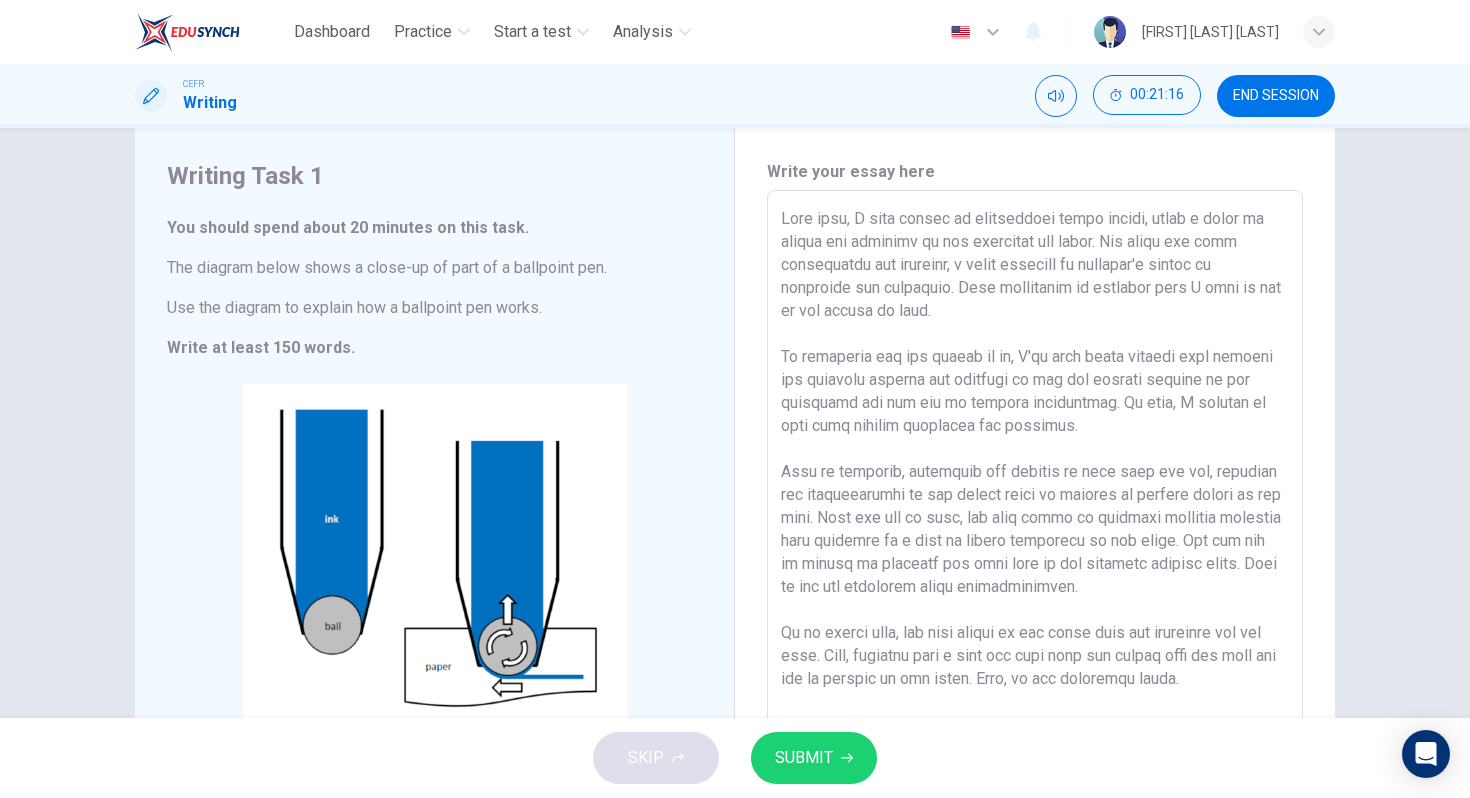 click at bounding box center [1035, 467] 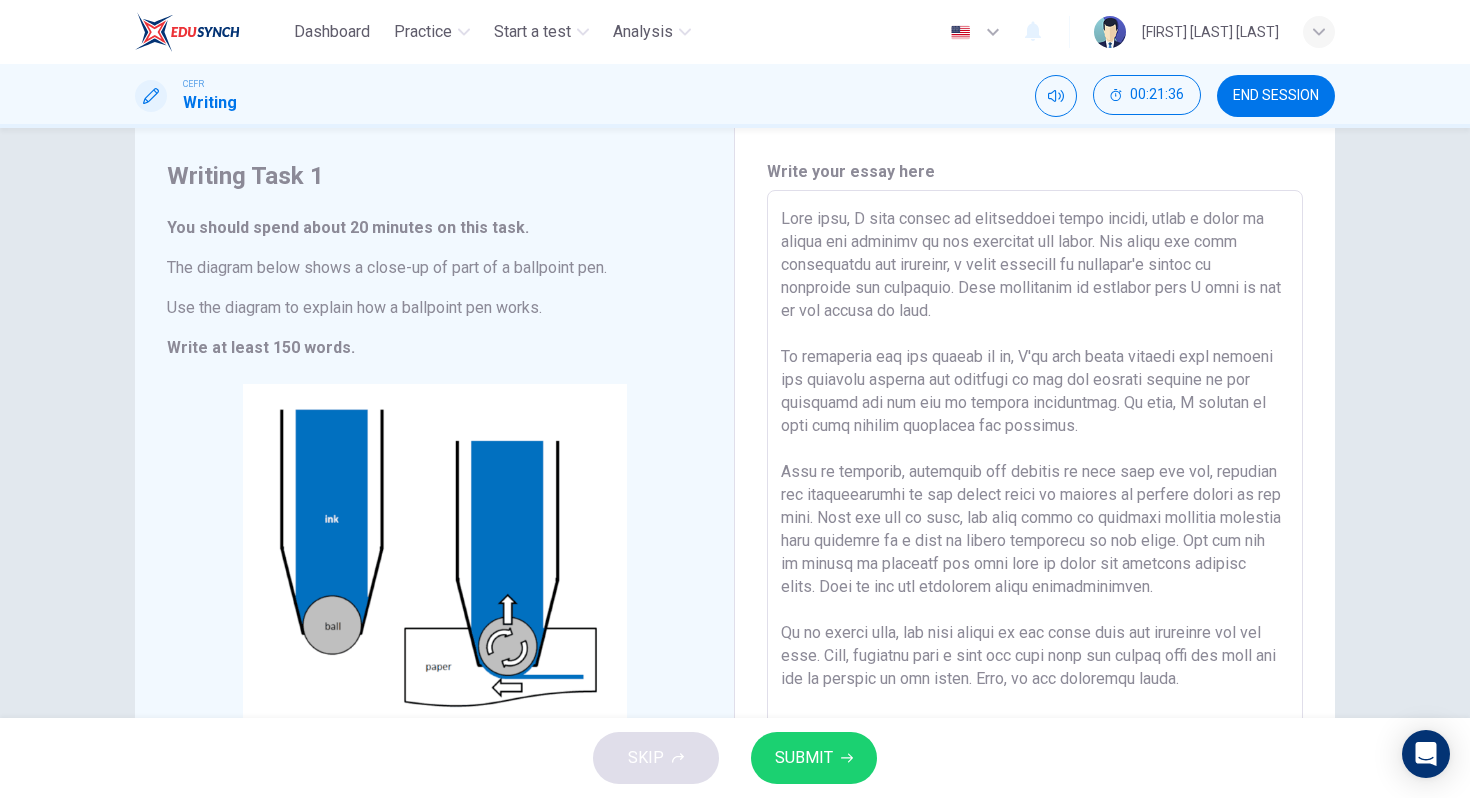 click at bounding box center (1035, 467) 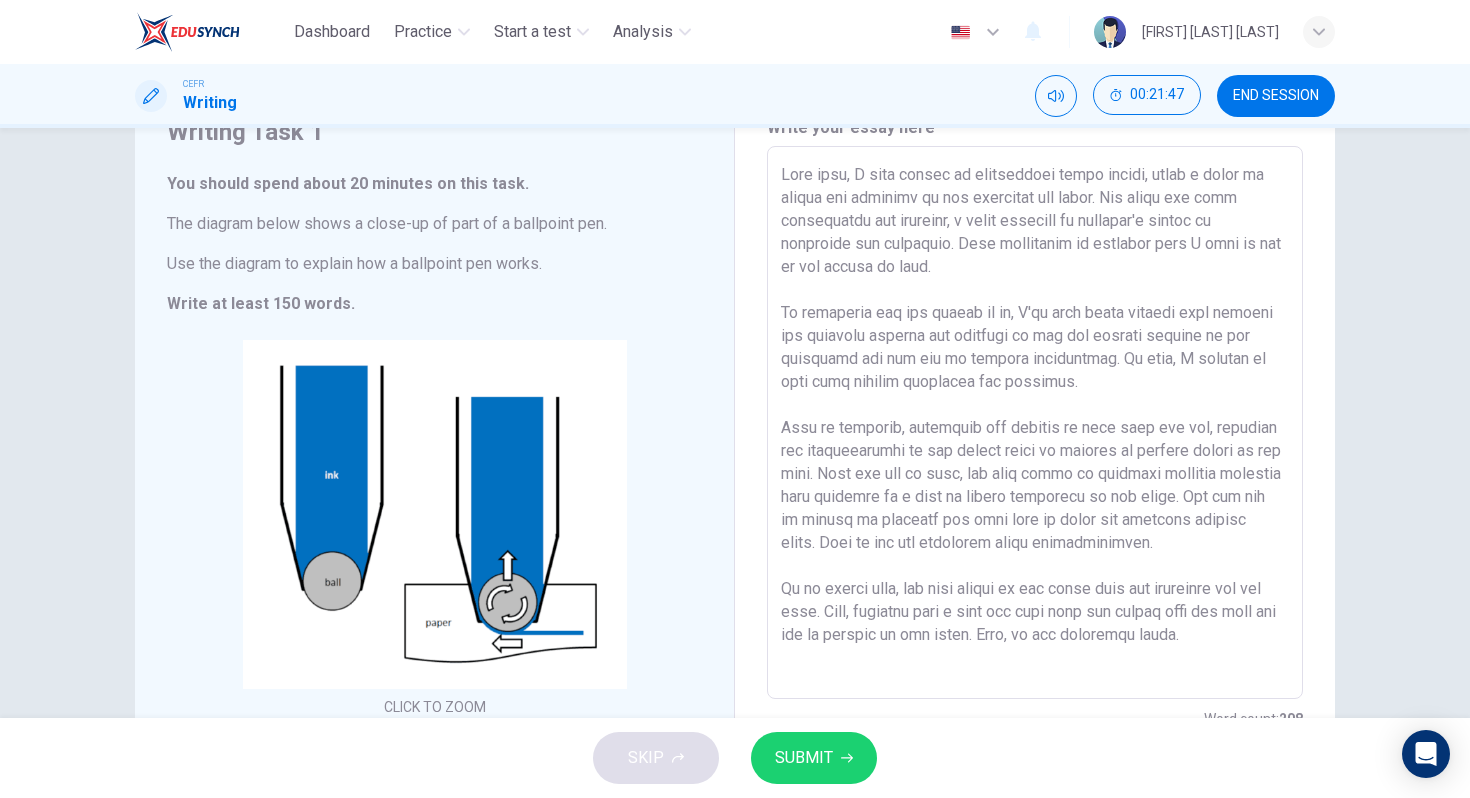 scroll, scrollTop: 93, scrollLeft: 0, axis: vertical 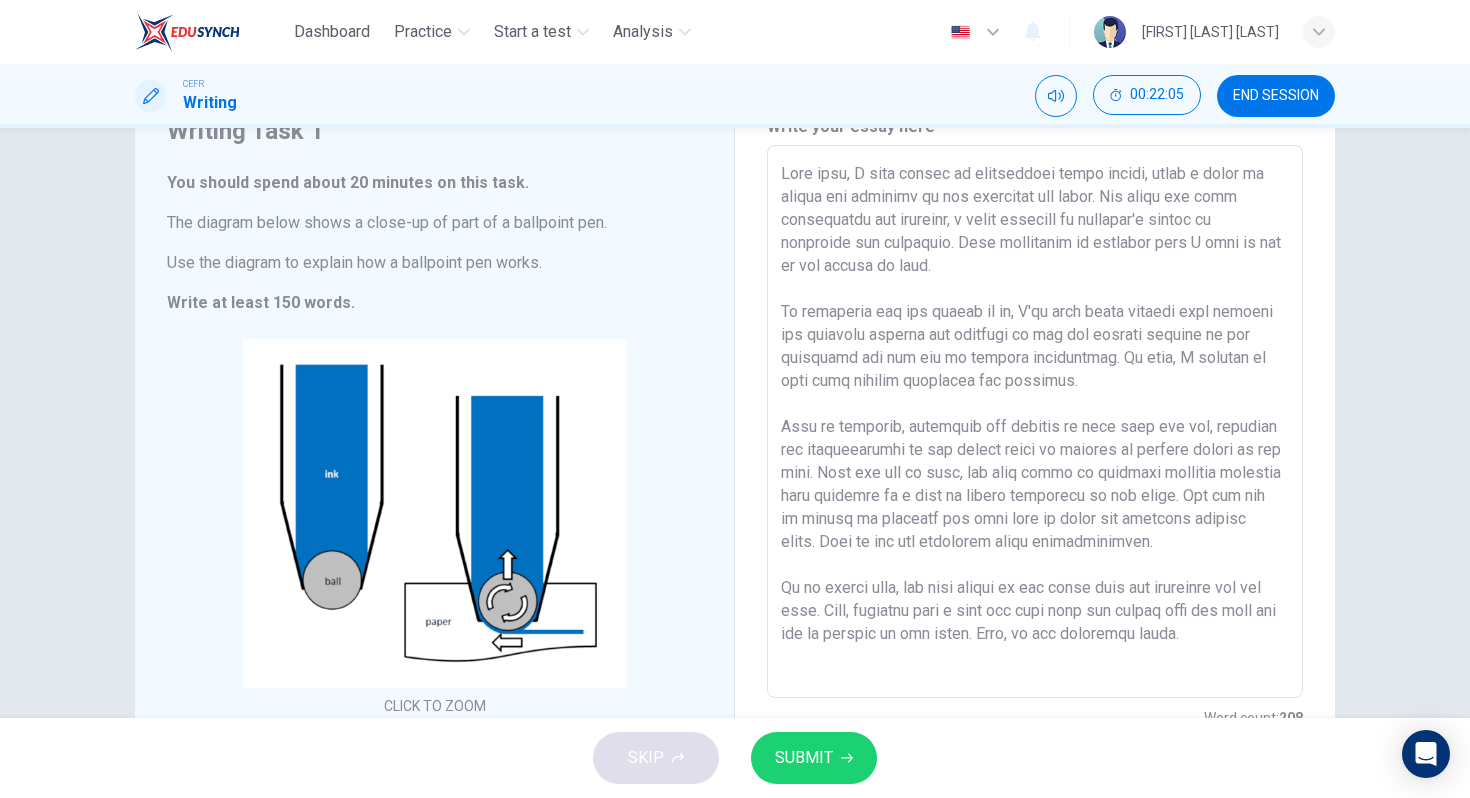 click at bounding box center (1035, 422) 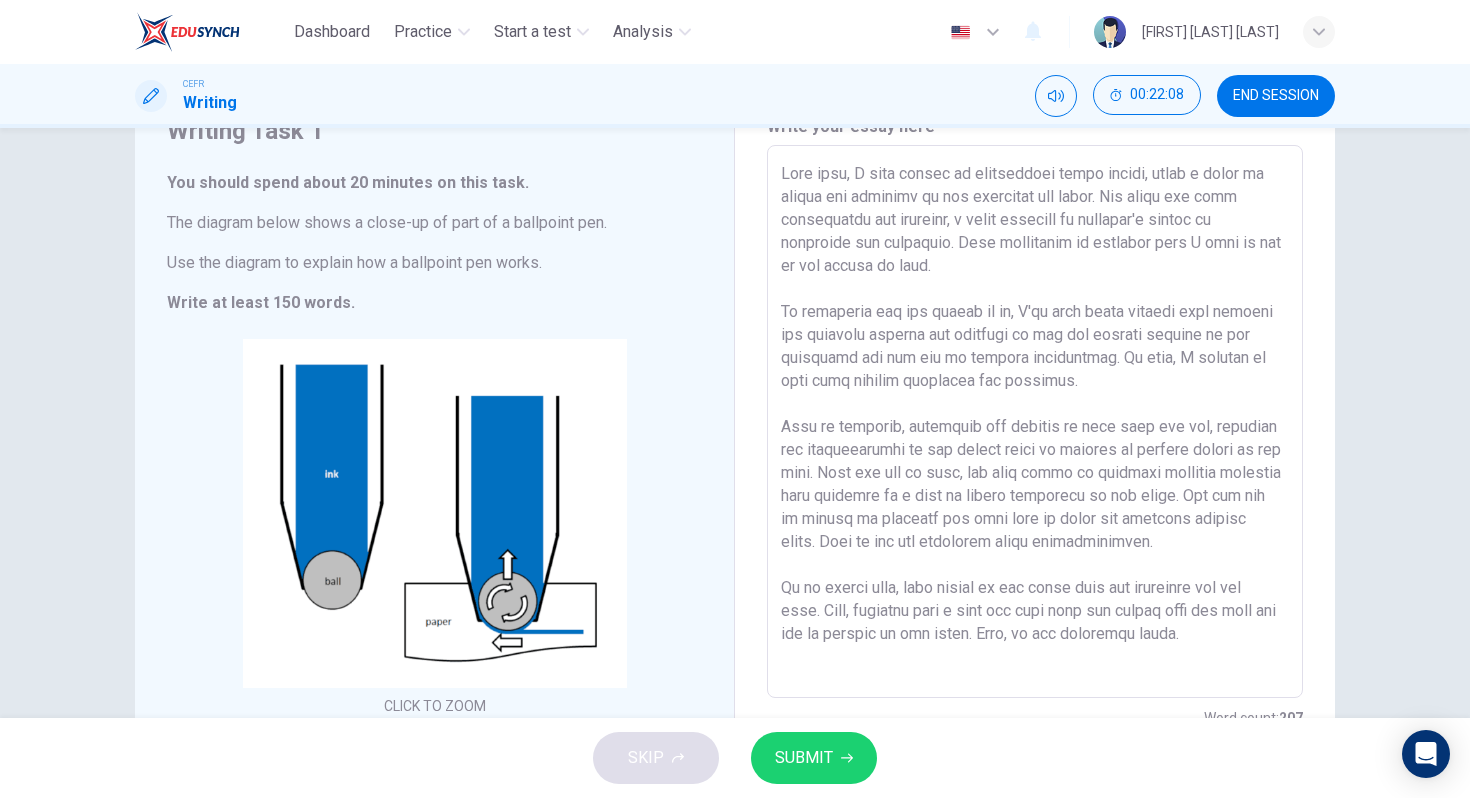 click at bounding box center [1035, 422] 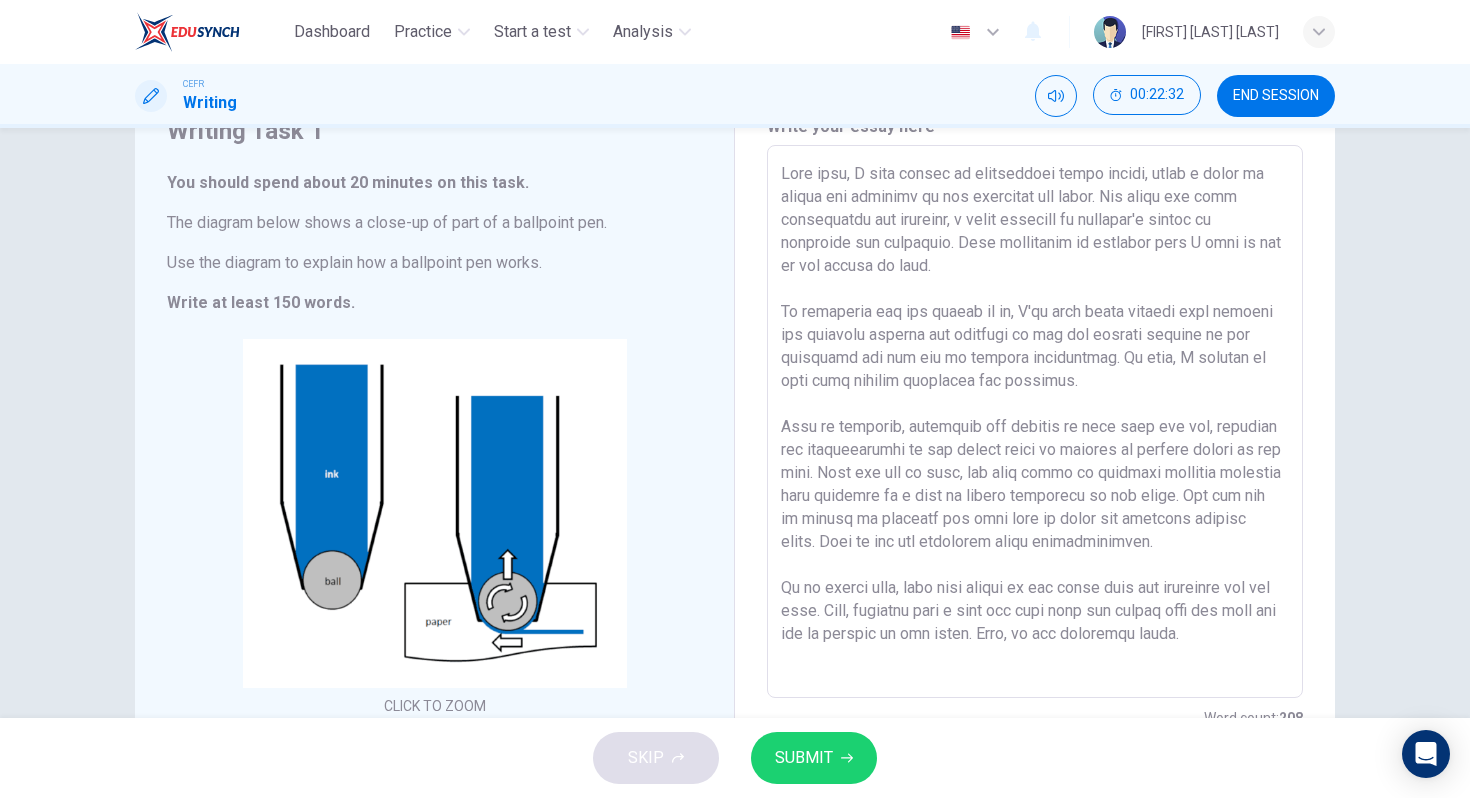 type on "Last week, I came across an interesting video online, where a group of people are debating on how ballpoint pen works. The scene was both interesting and charming, a stark reminder of humanity's traits of eagerness and curiosity. That crystalize my thinking that I need to get to the bottom of this.
As curiosity get the better of me, I've been going through some jounals and browsing through the internet to get the logical fuction of the ballpoint pen and how it operate efficiently. In fact, I realize it uses some physics equations and formulas.
From my findings, ballpoint use gravity to pull down the ink, ensuring its accessibility at the bottom where it suppose to provide colour to the ball. When the pen is used, the ball keeps on spinning creating friction that resulted in a line of colour appearing on the paper. The ink can be picked up whenever the ball spin as there are pressure applied there. This is how the ballpoint works scientifically.
In an easier word, line will appear on the paper when the ..." 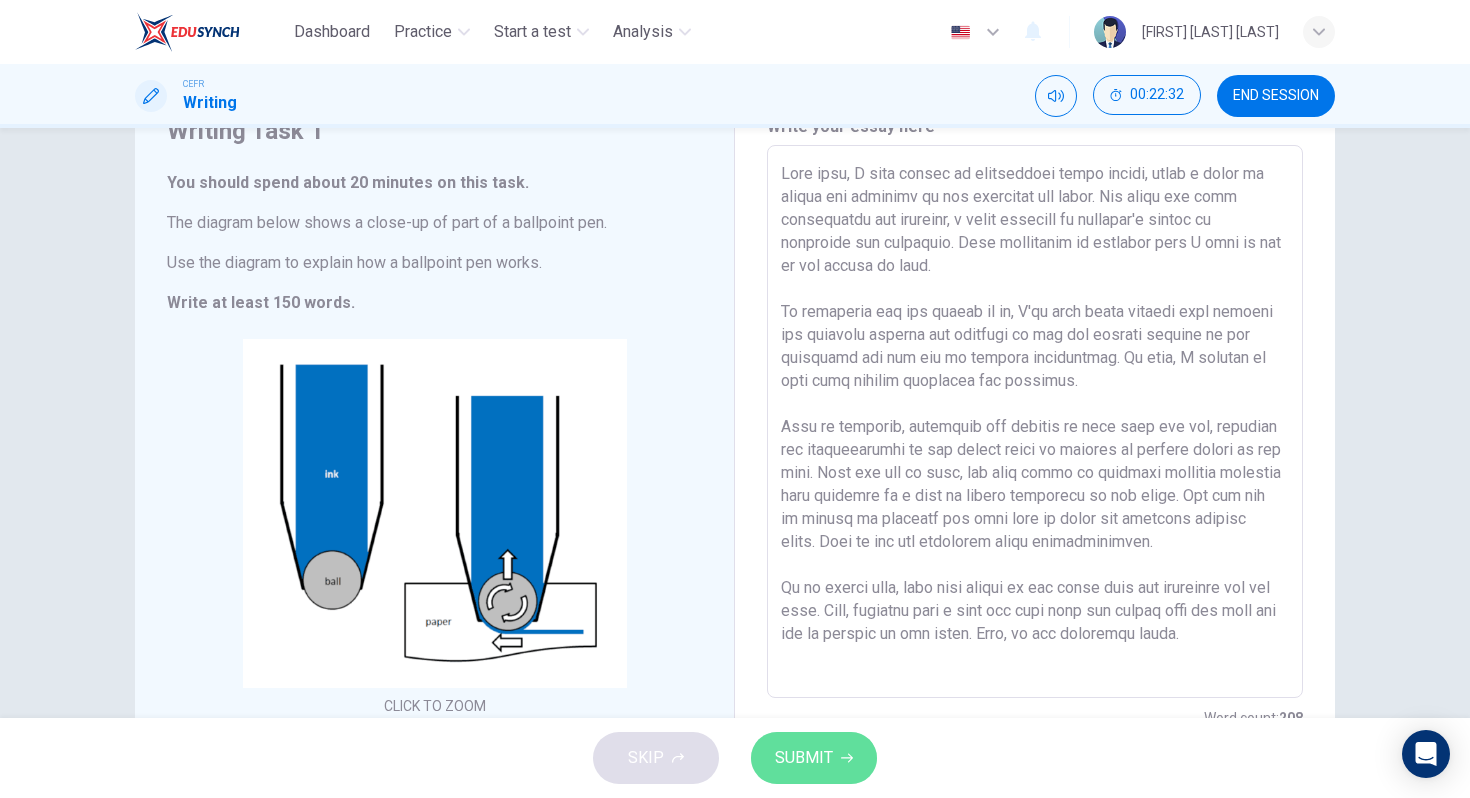 click on "SUBMIT" at bounding box center [804, 758] 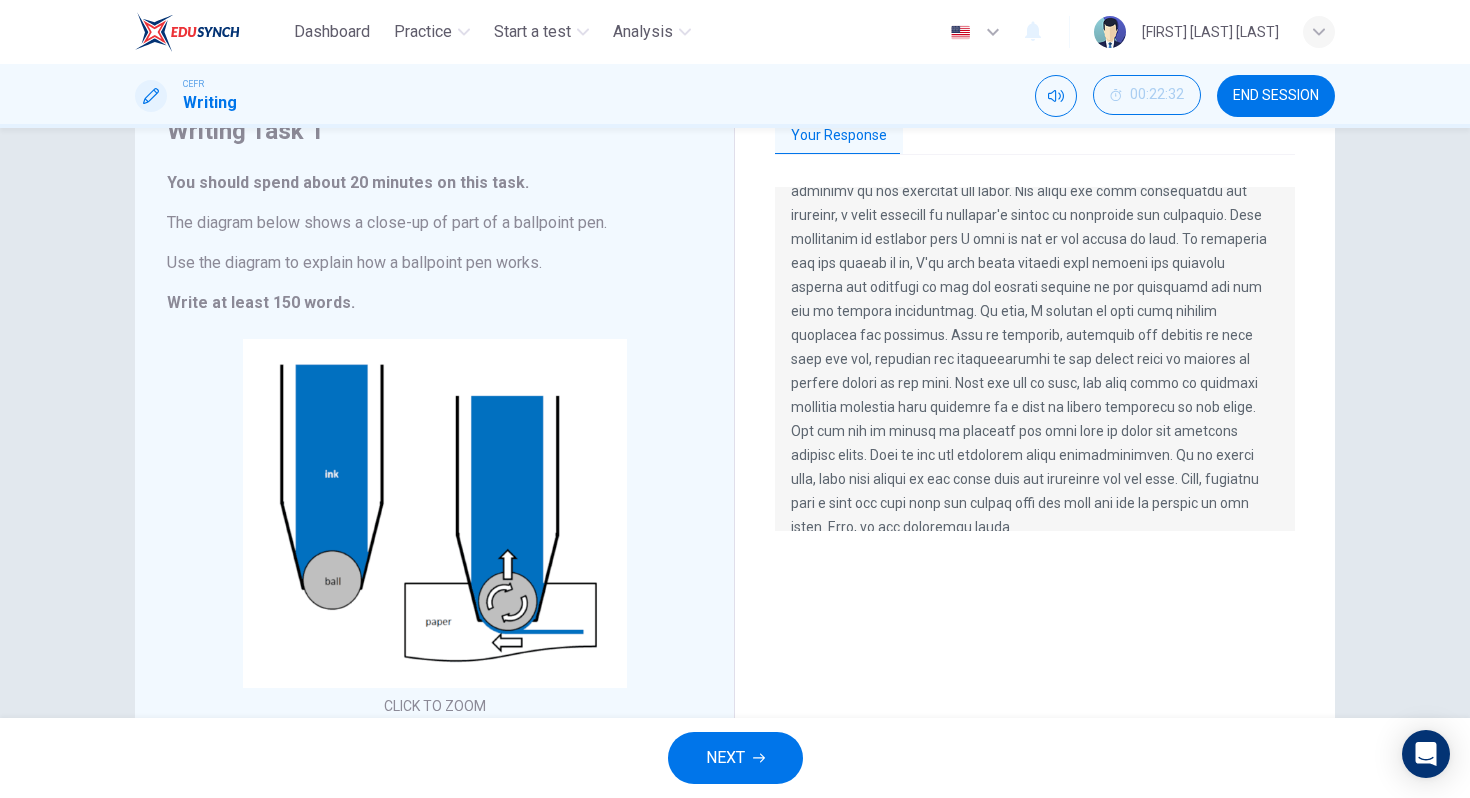 scroll, scrollTop: 0, scrollLeft: 0, axis: both 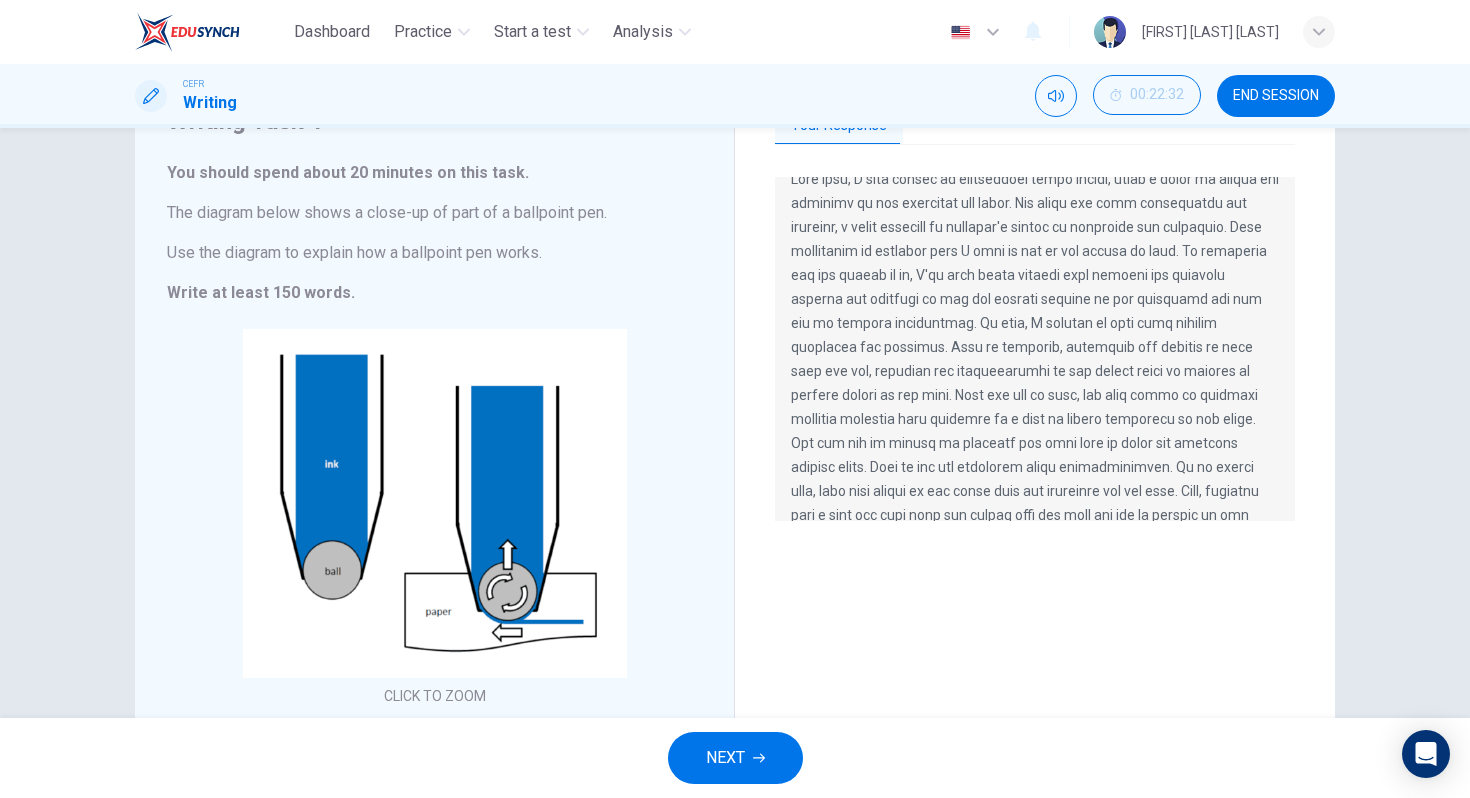 drag, startPoint x: 792, startPoint y: 183, endPoint x: 1044, endPoint y: 273, distance: 267.58923 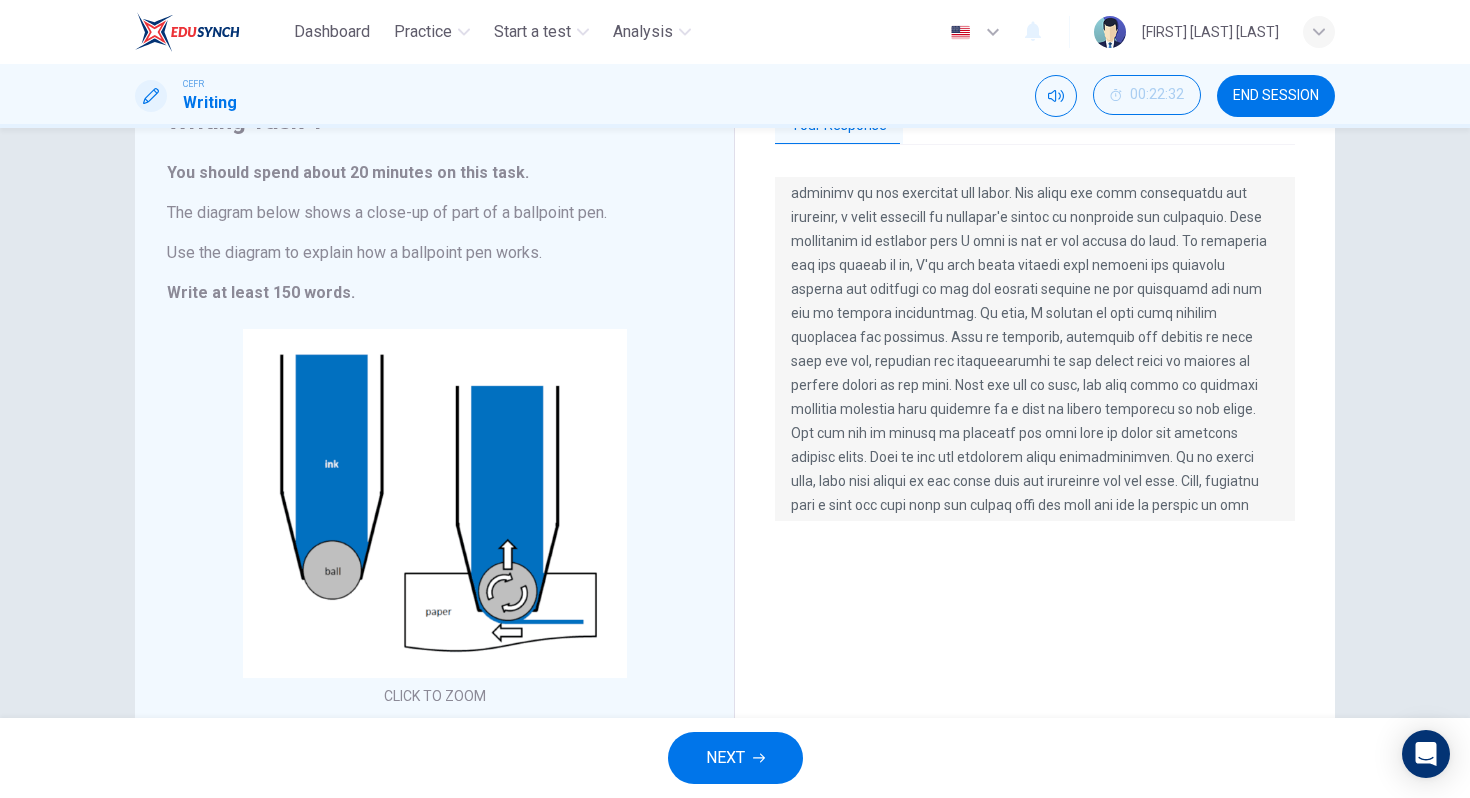 scroll, scrollTop: 48, scrollLeft: 0, axis: vertical 